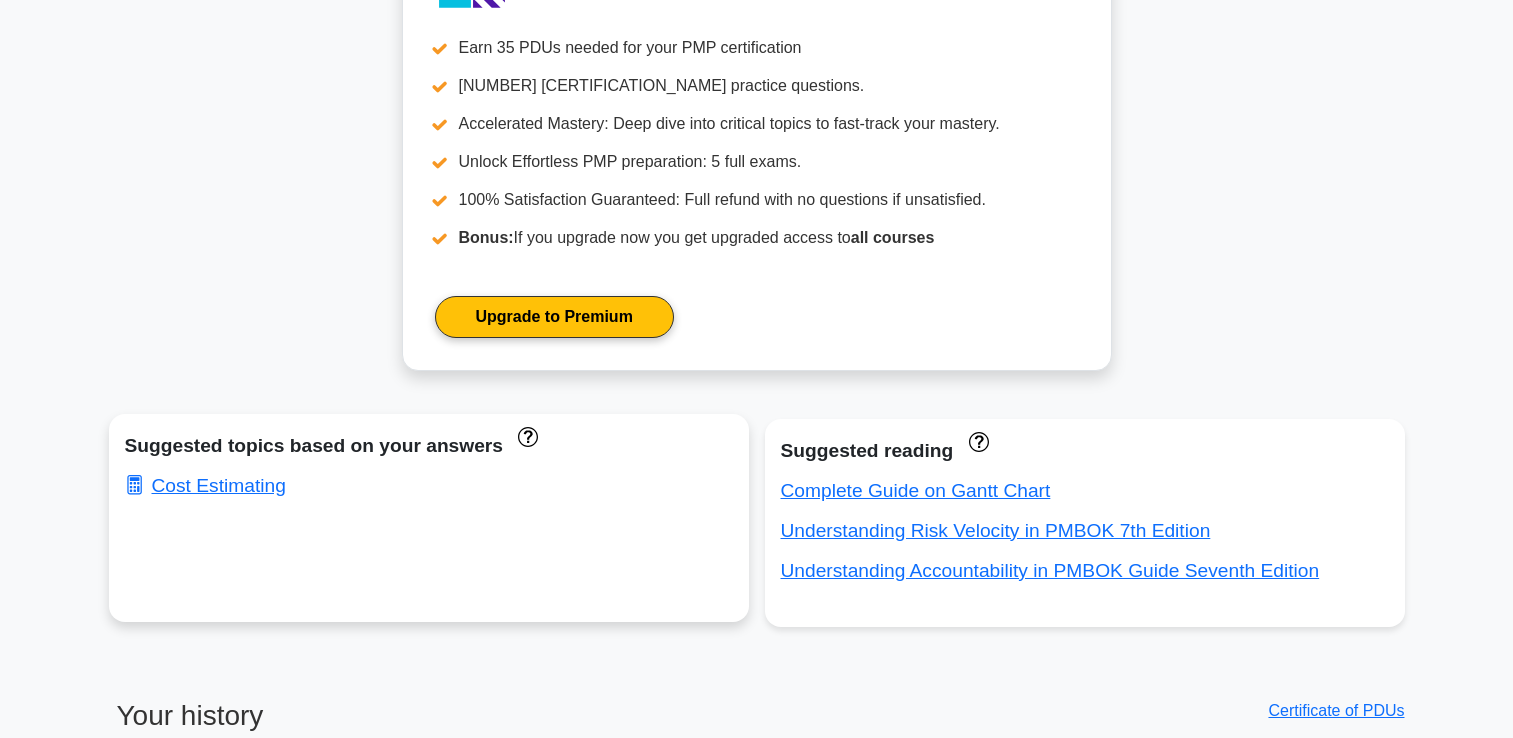 scroll, scrollTop: 1200, scrollLeft: 0, axis: vertical 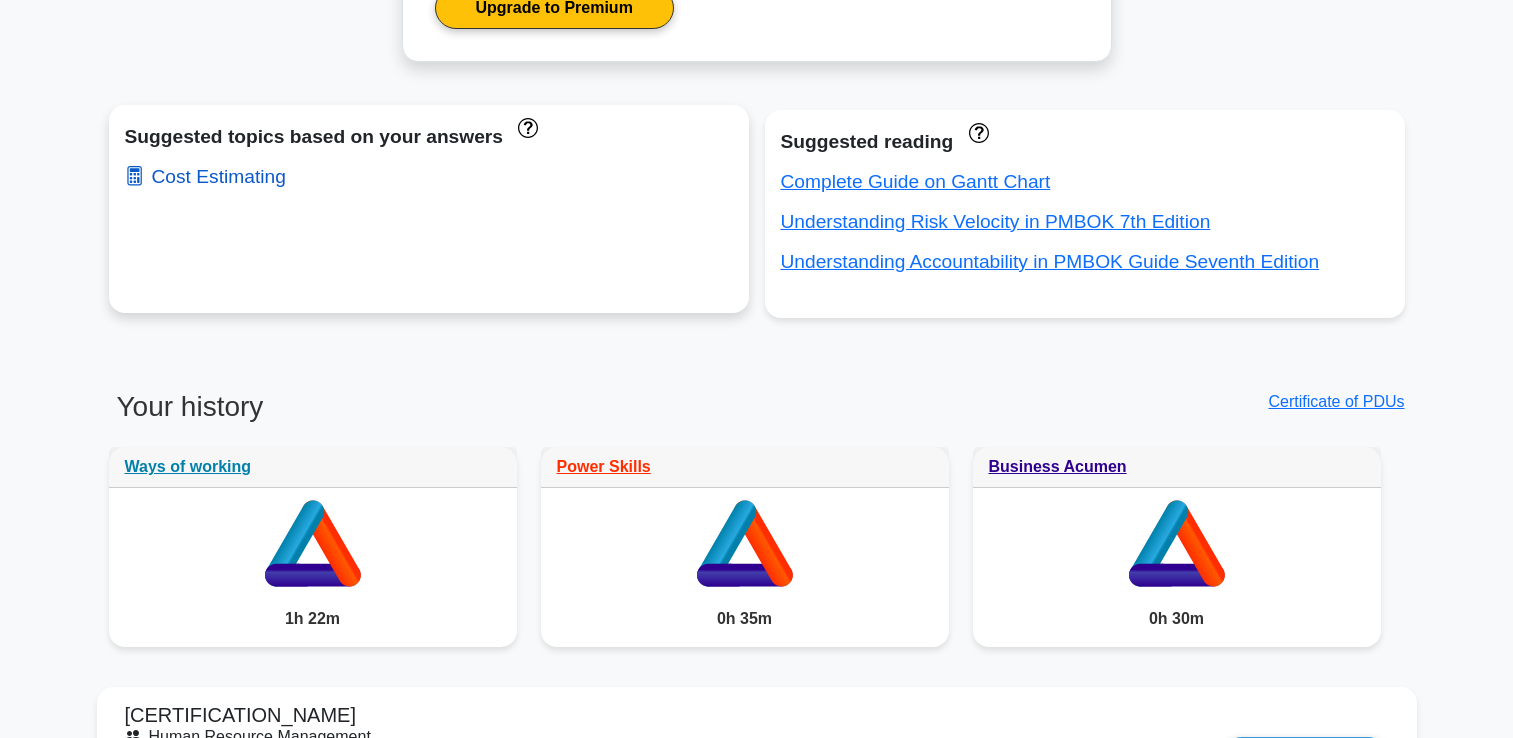 click on "Cost Estimating" at bounding box center (205, 176) 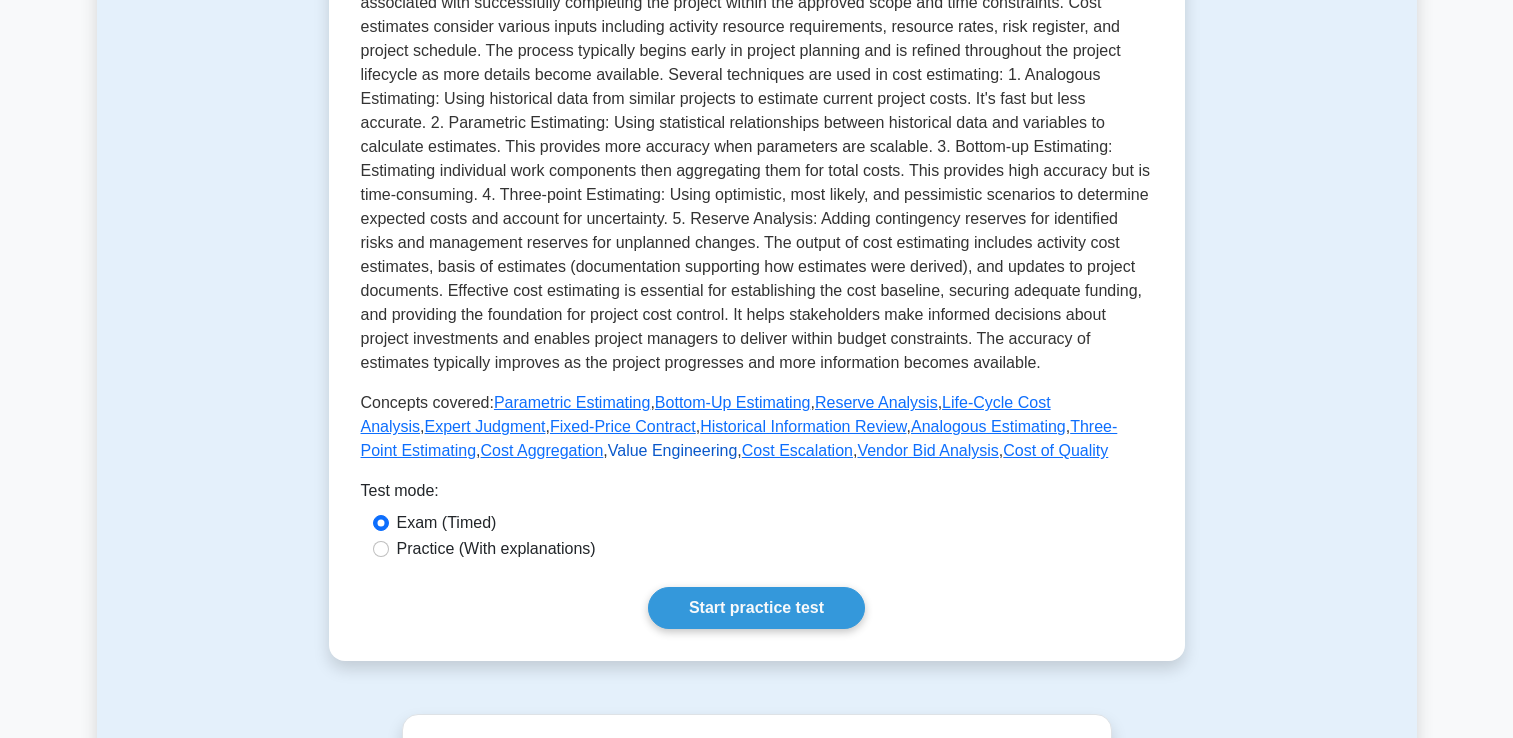 scroll, scrollTop: 610, scrollLeft: 0, axis: vertical 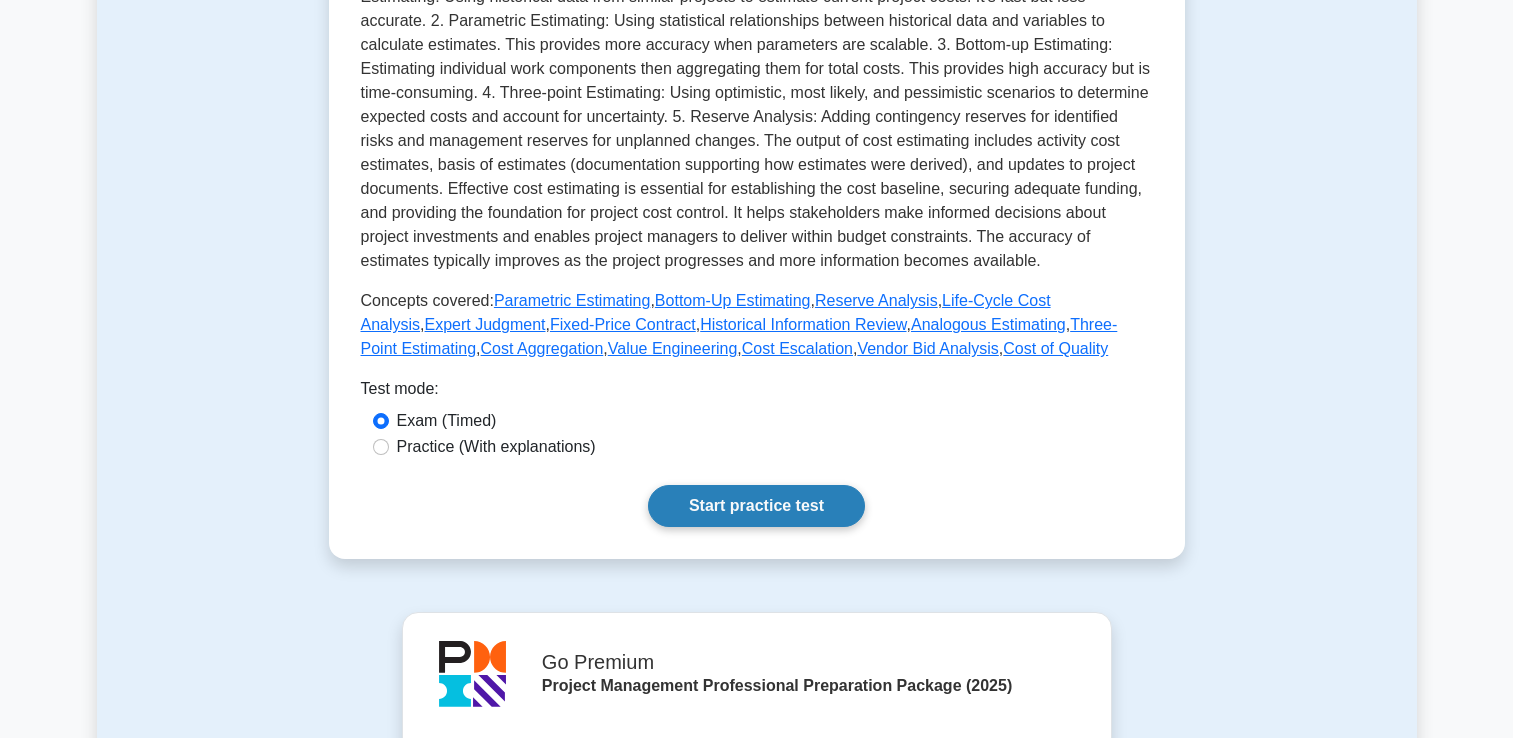 click on "Start practice test" at bounding box center (756, 506) 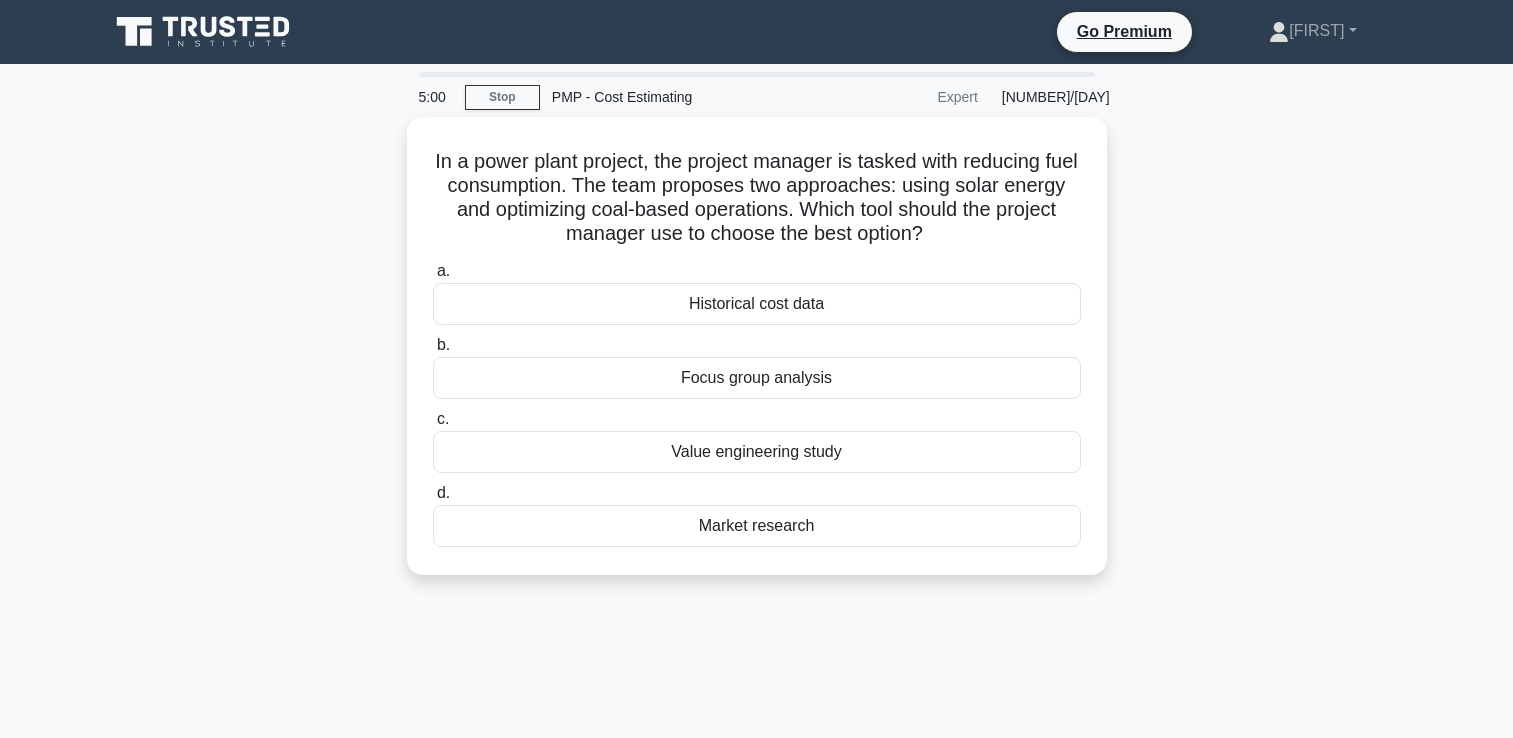 scroll, scrollTop: 0, scrollLeft: 0, axis: both 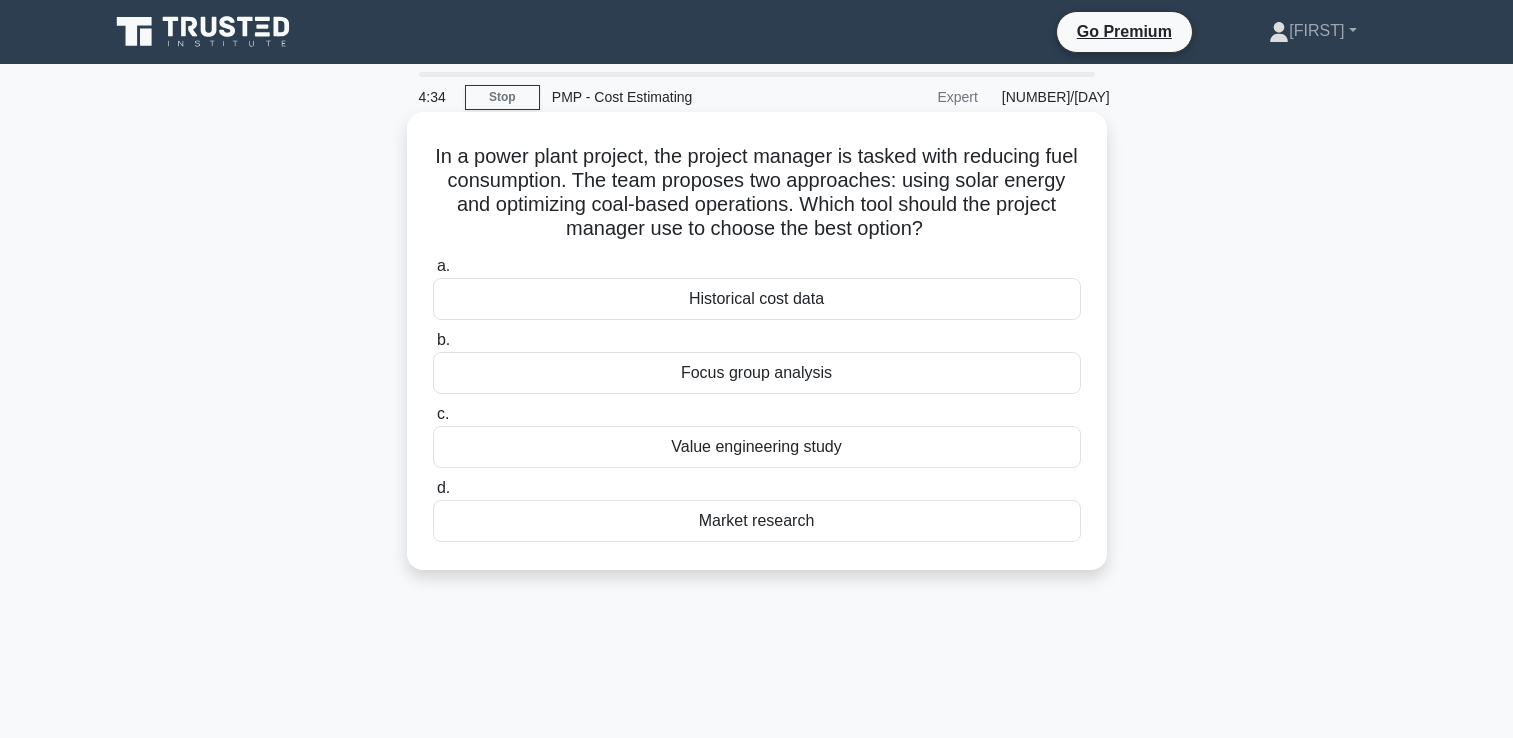 click on "Market research" at bounding box center [757, 521] 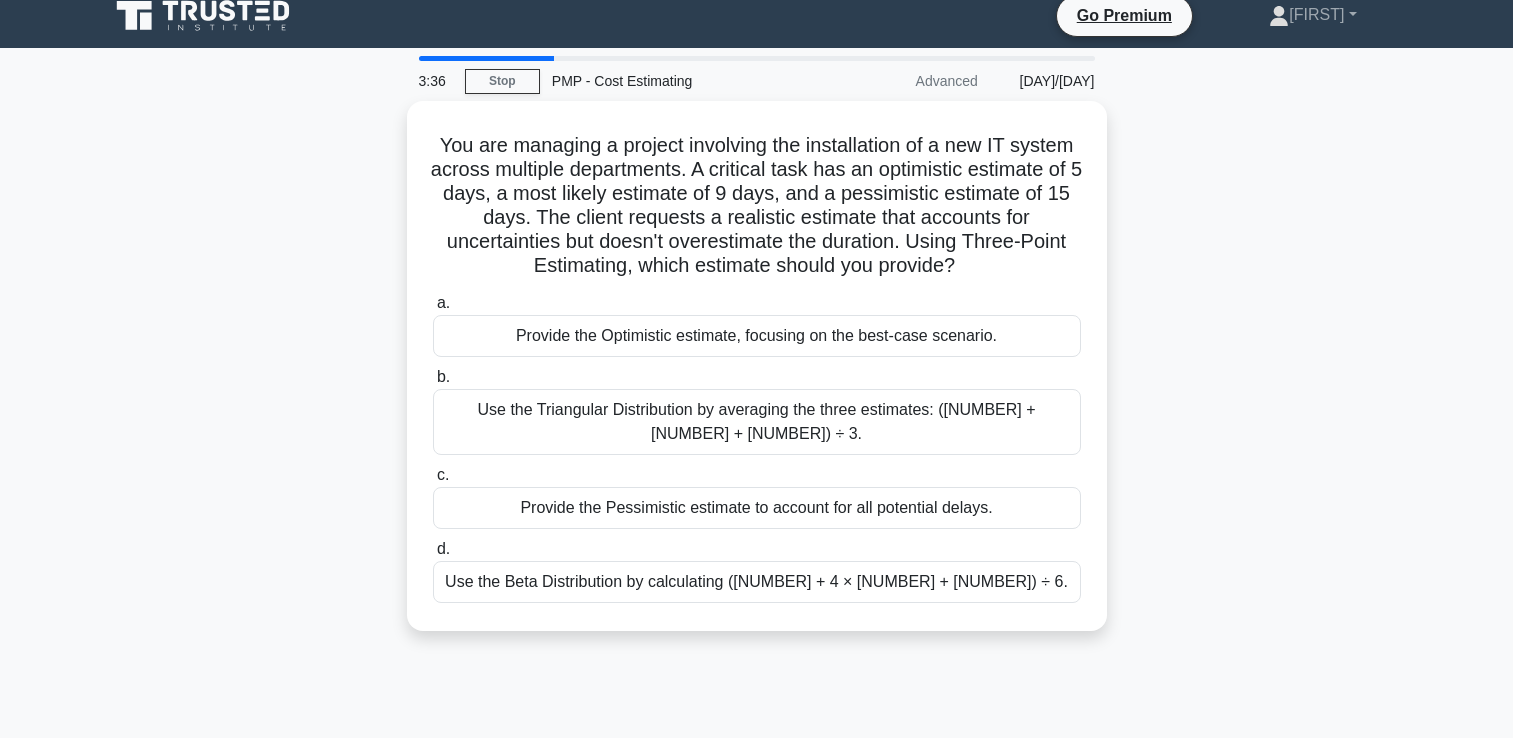scroll, scrollTop: 99, scrollLeft: 0, axis: vertical 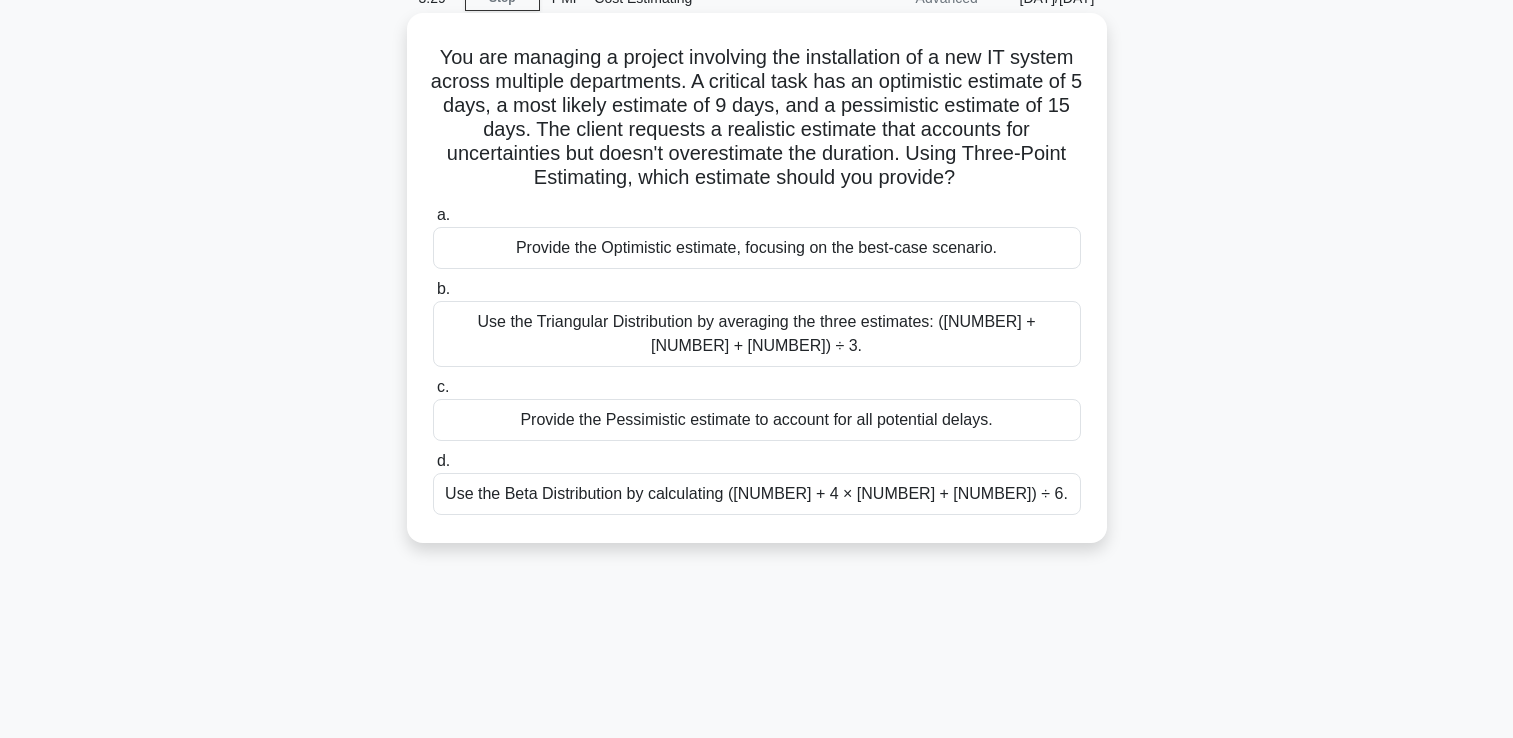 click on "Use the Triangular Distribution by averaging the three estimates: ([NUMBER] + [NUMBER] + [NUMBER]) ÷ 3." at bounding box center [757, 334] 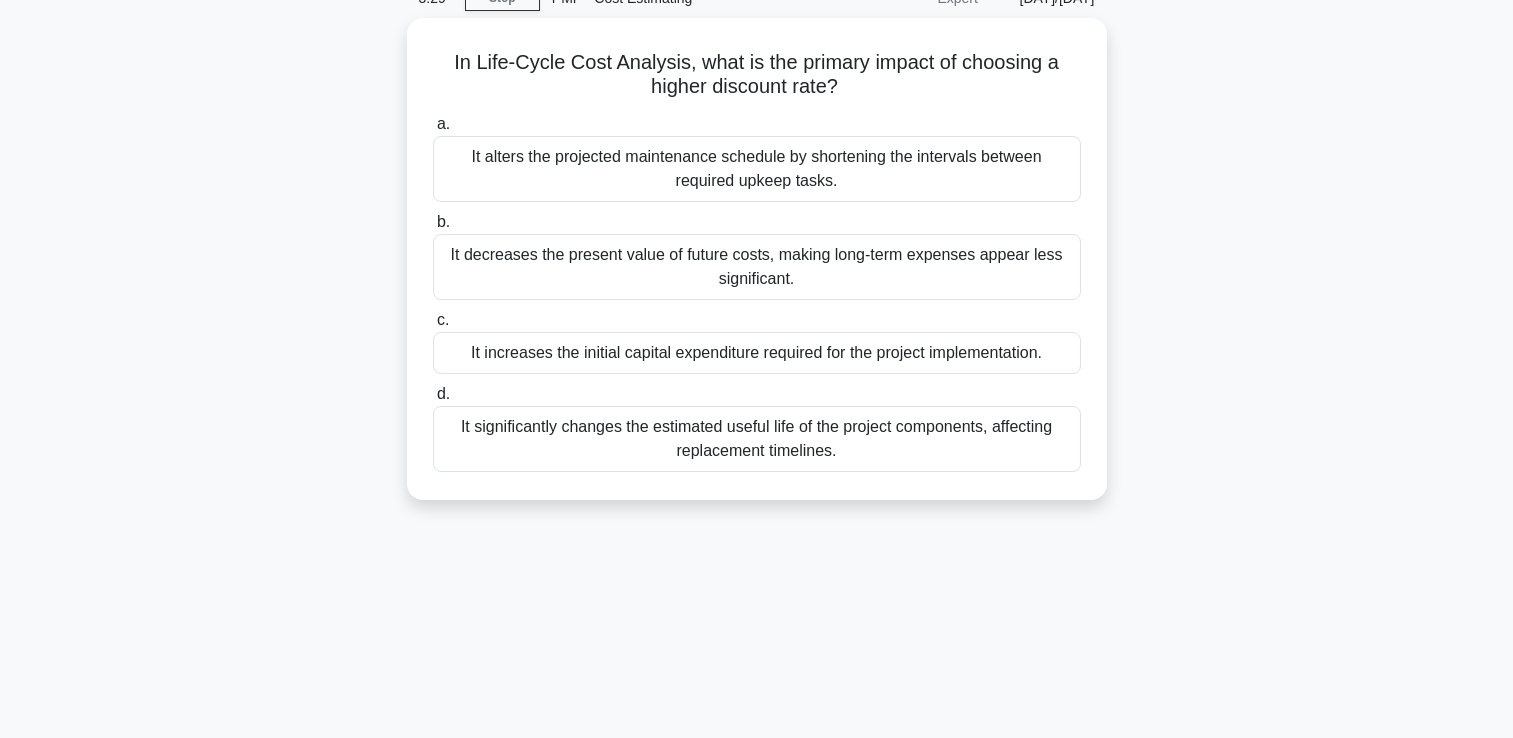 scroll, scrollTop: 0, scrollLeft: 0, axis: both 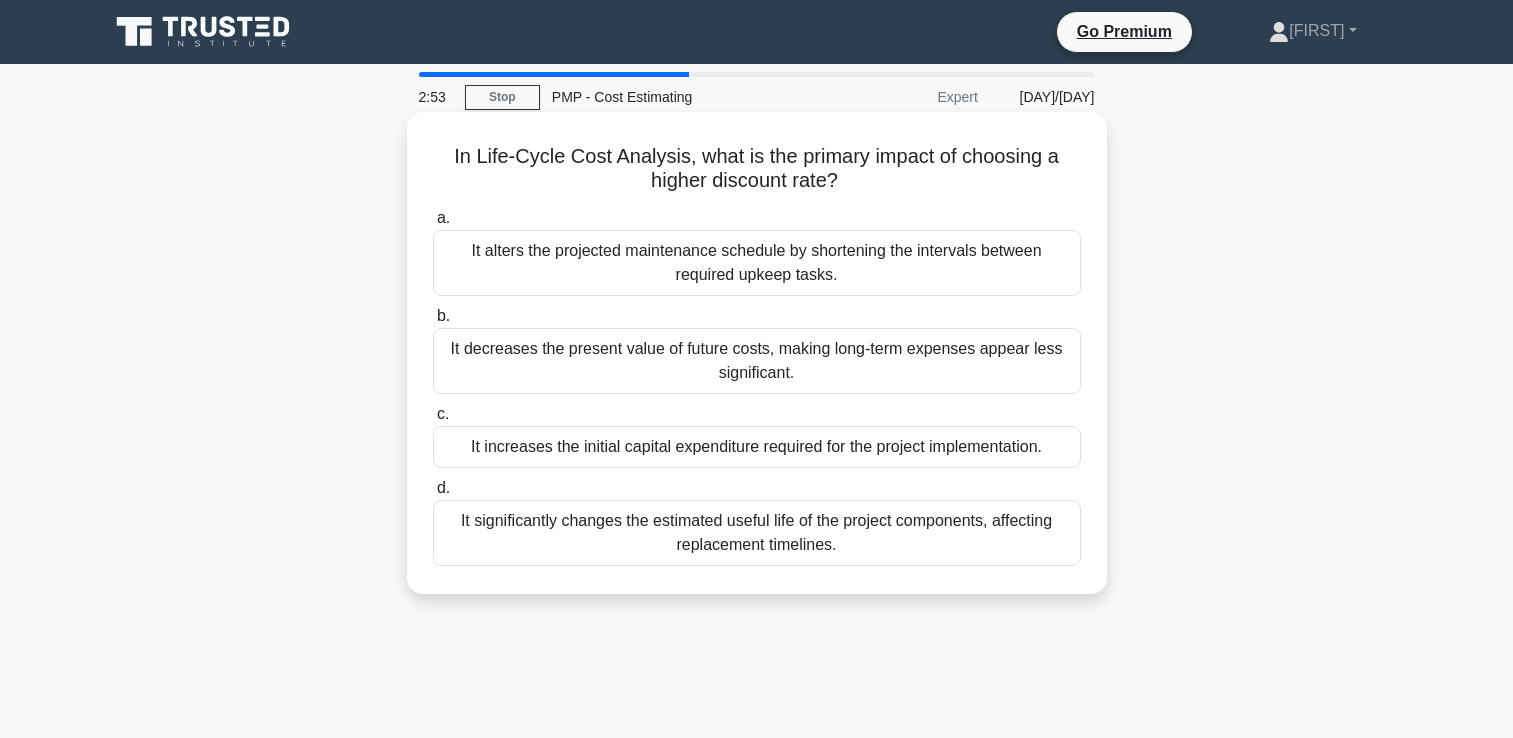 click on "It decreases the present value of future costs, making long-term expenses appear less significant." at bounding box center [757, 361] 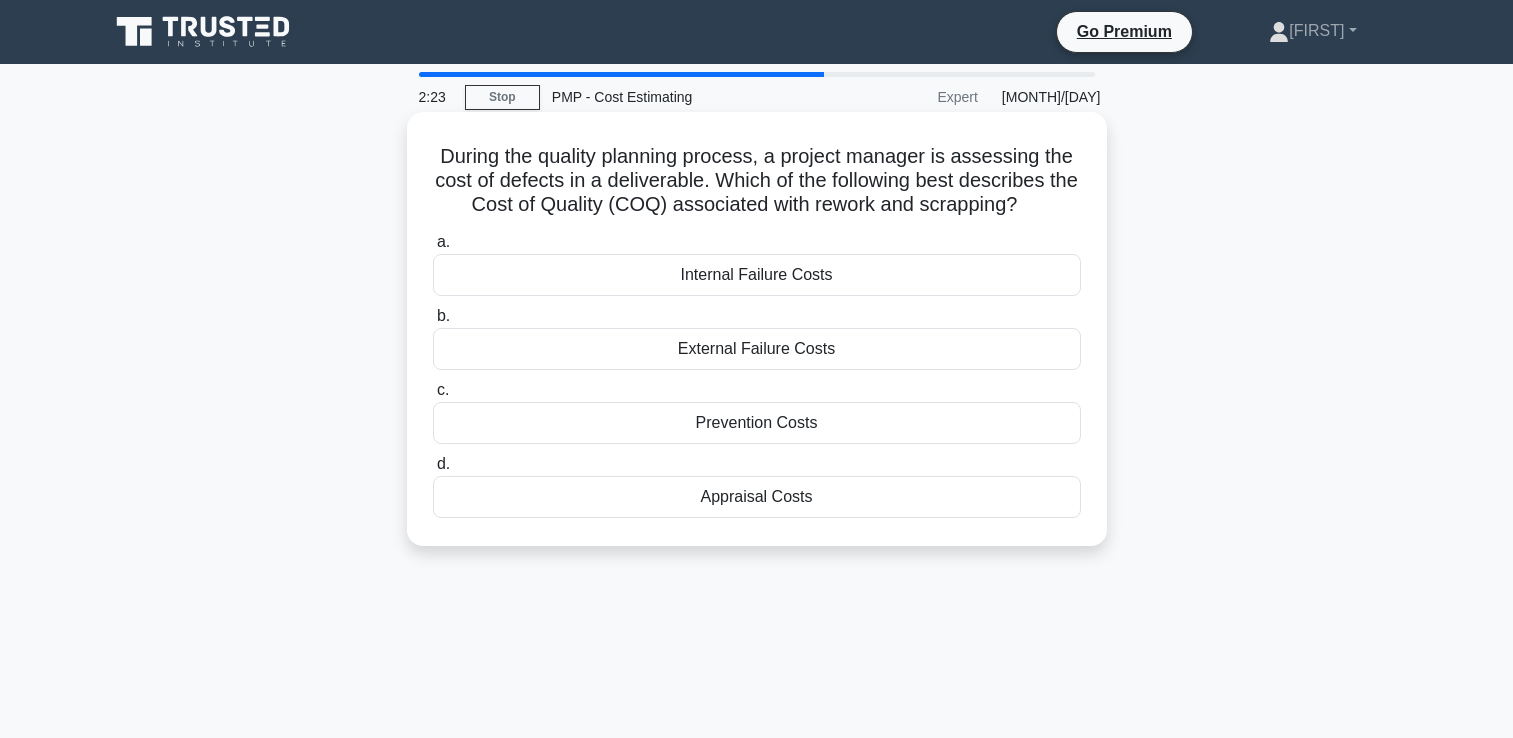 click on "Internal Failure Costs" at bounding box center [757, 275] 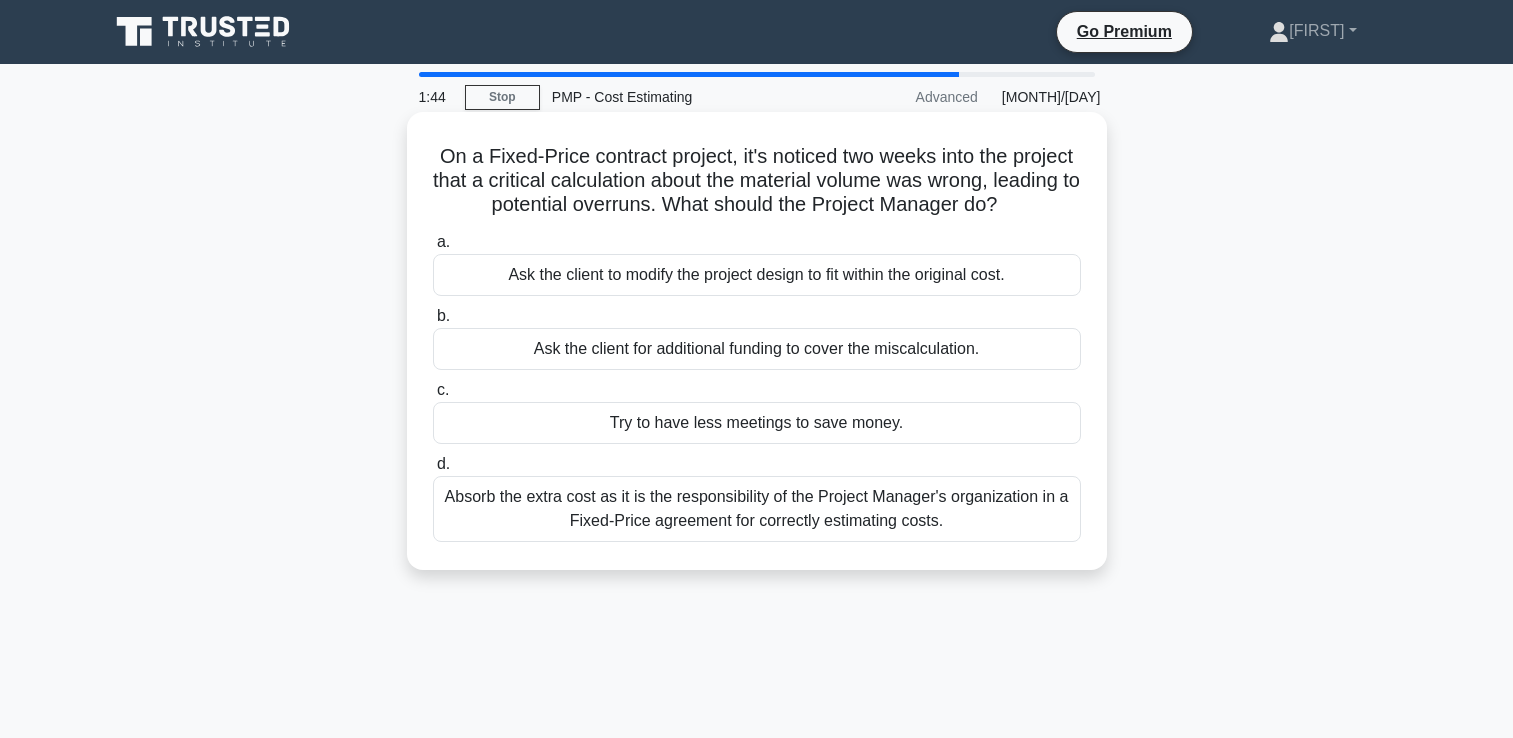 click on "Absorb the extra cost as it is the responsibility of the Project Manager's organization in a Fixed-Price agreement for correctly estimating costs." at bounding box center (757, 509) 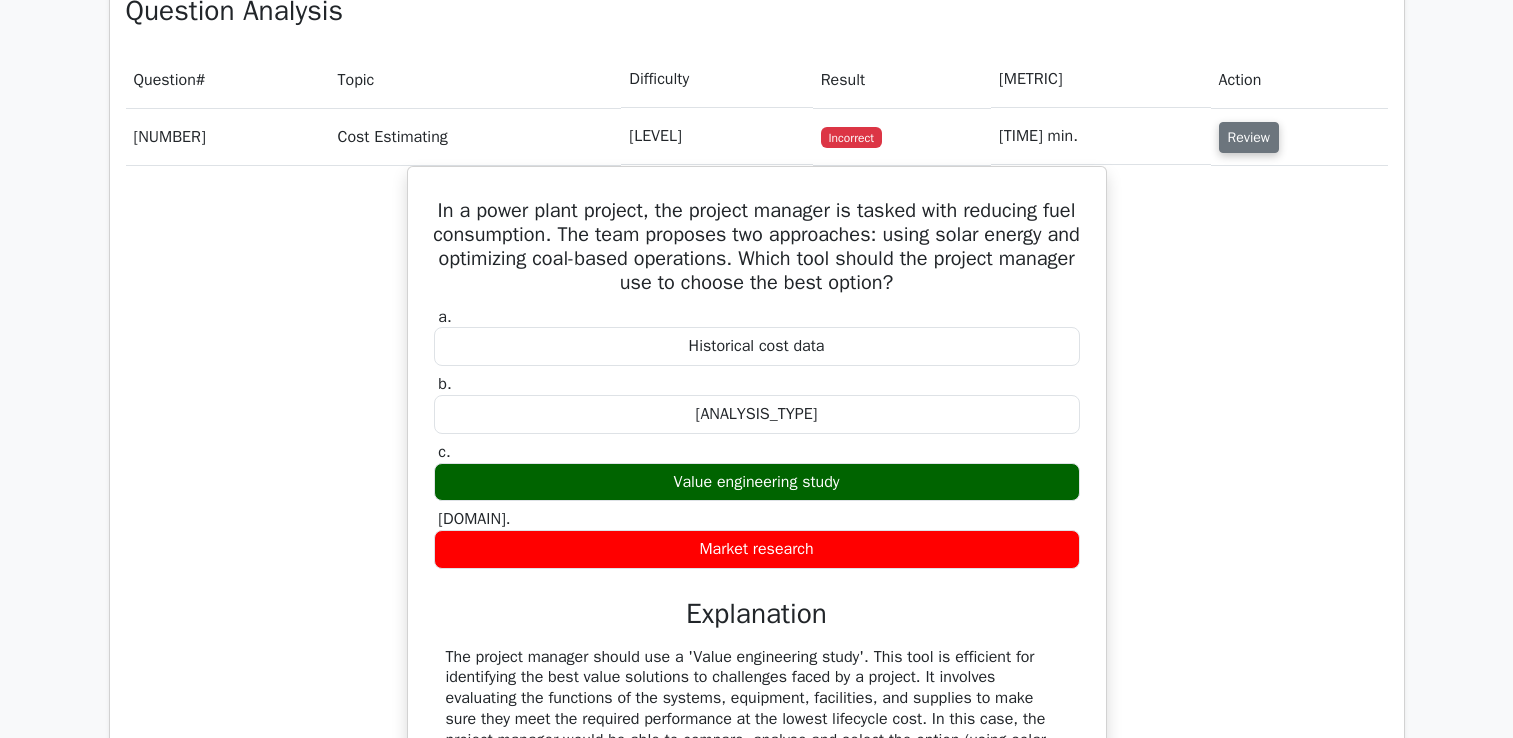 scroll, scrollTop: 1270, scrollLeft: 0, axis: vertical 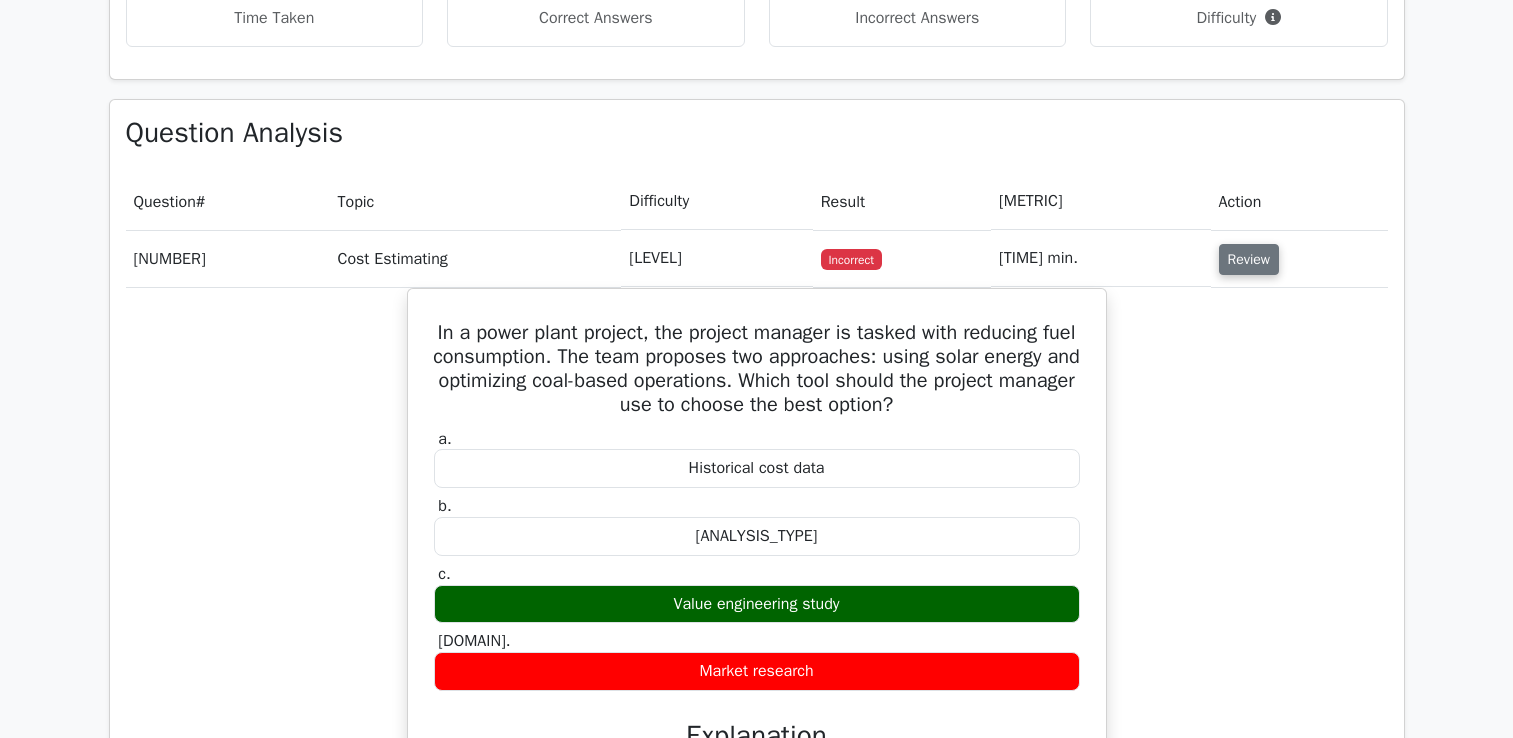 click on "Review" at bounding box center [1249, 259] 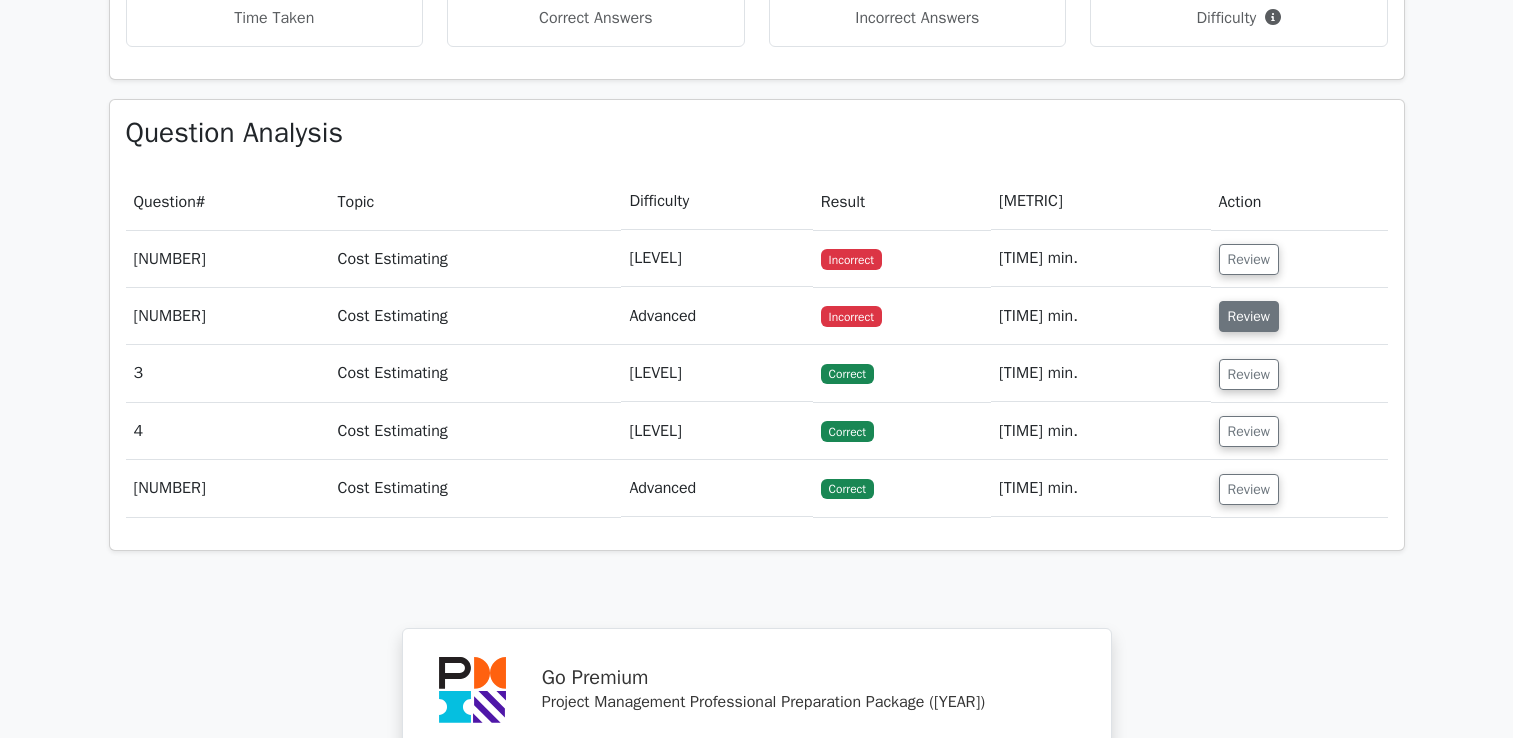click on "Review" at bounding box center (1249, 316) 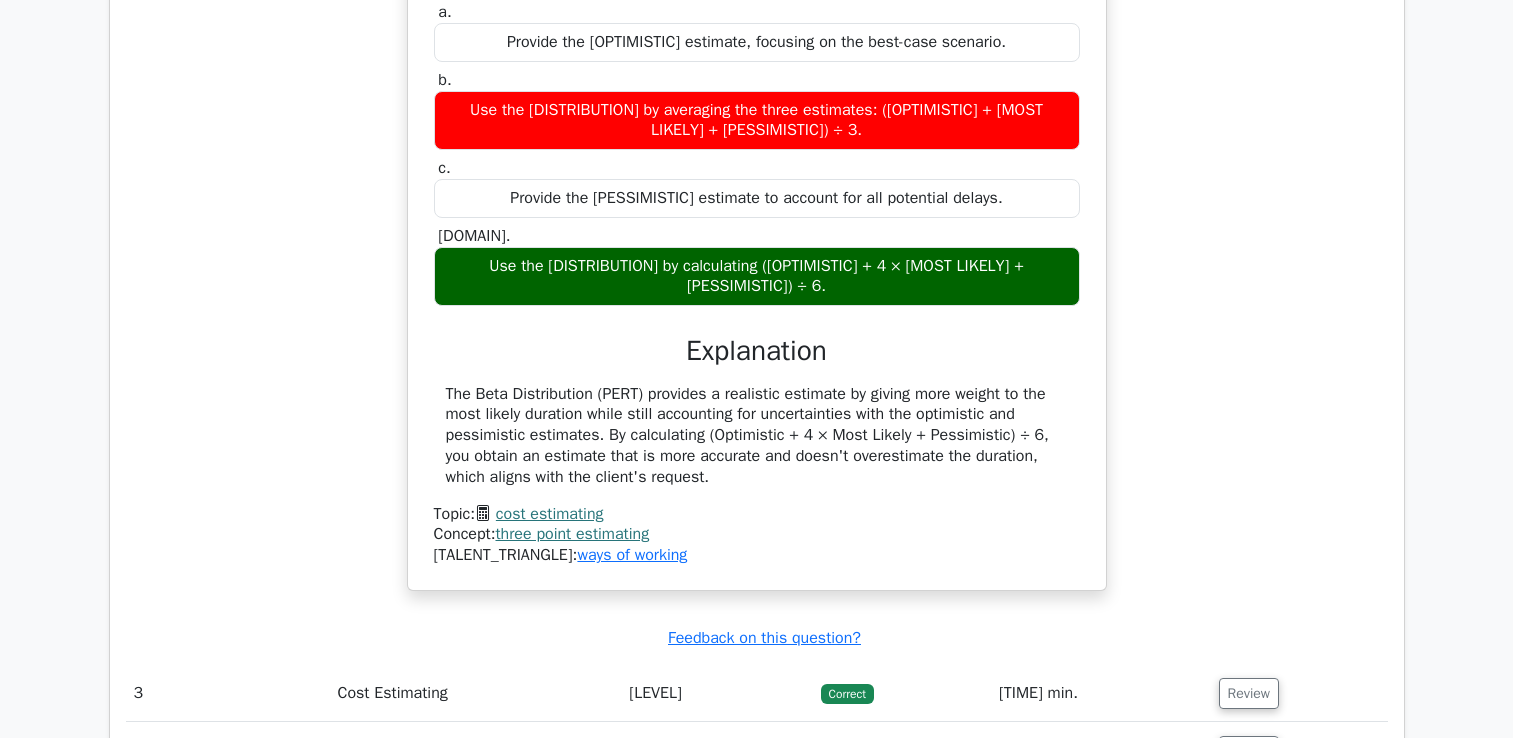 scroll, scrollTop: 1485, scrollLeft: 0, axis: vertical 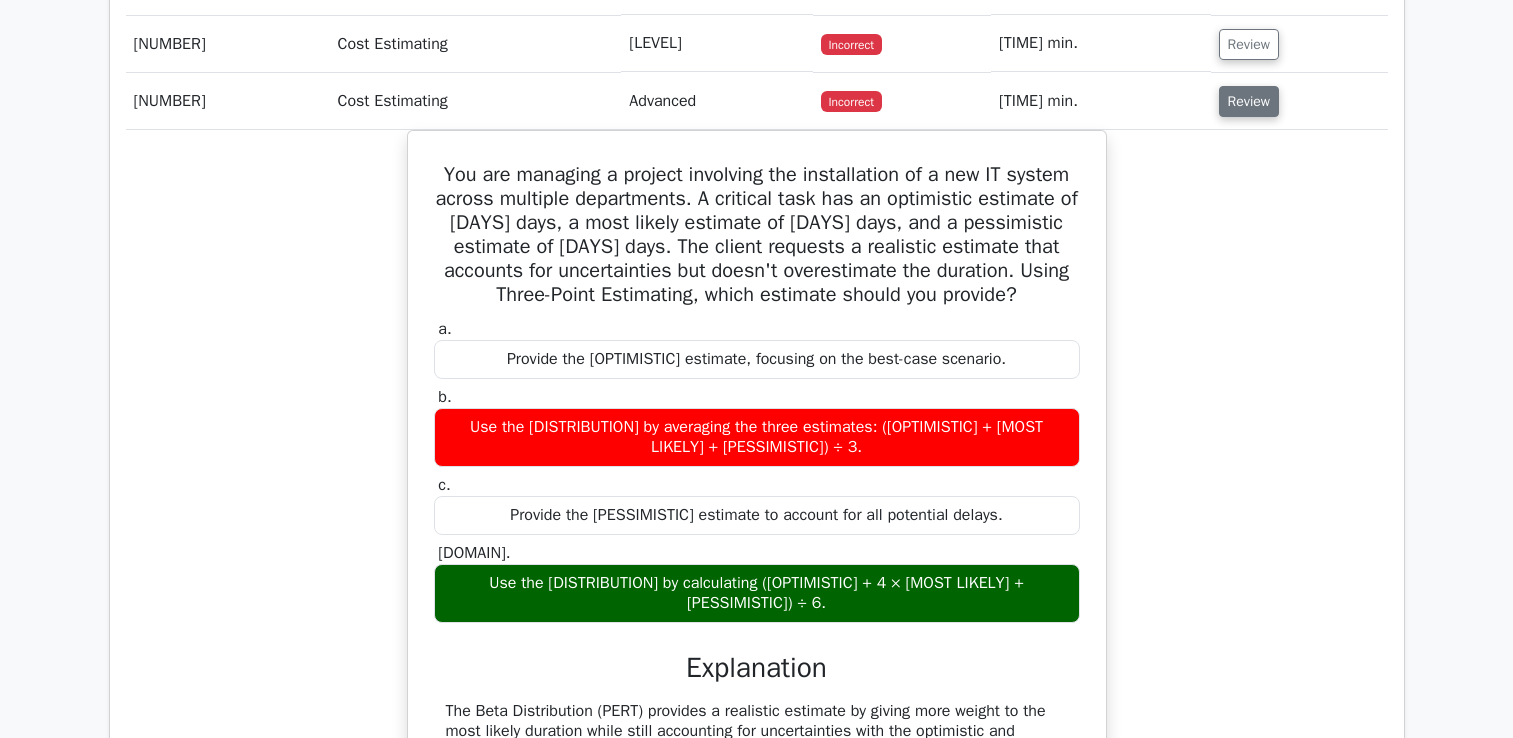 click on "Review" at bounding box center (1249, 101) 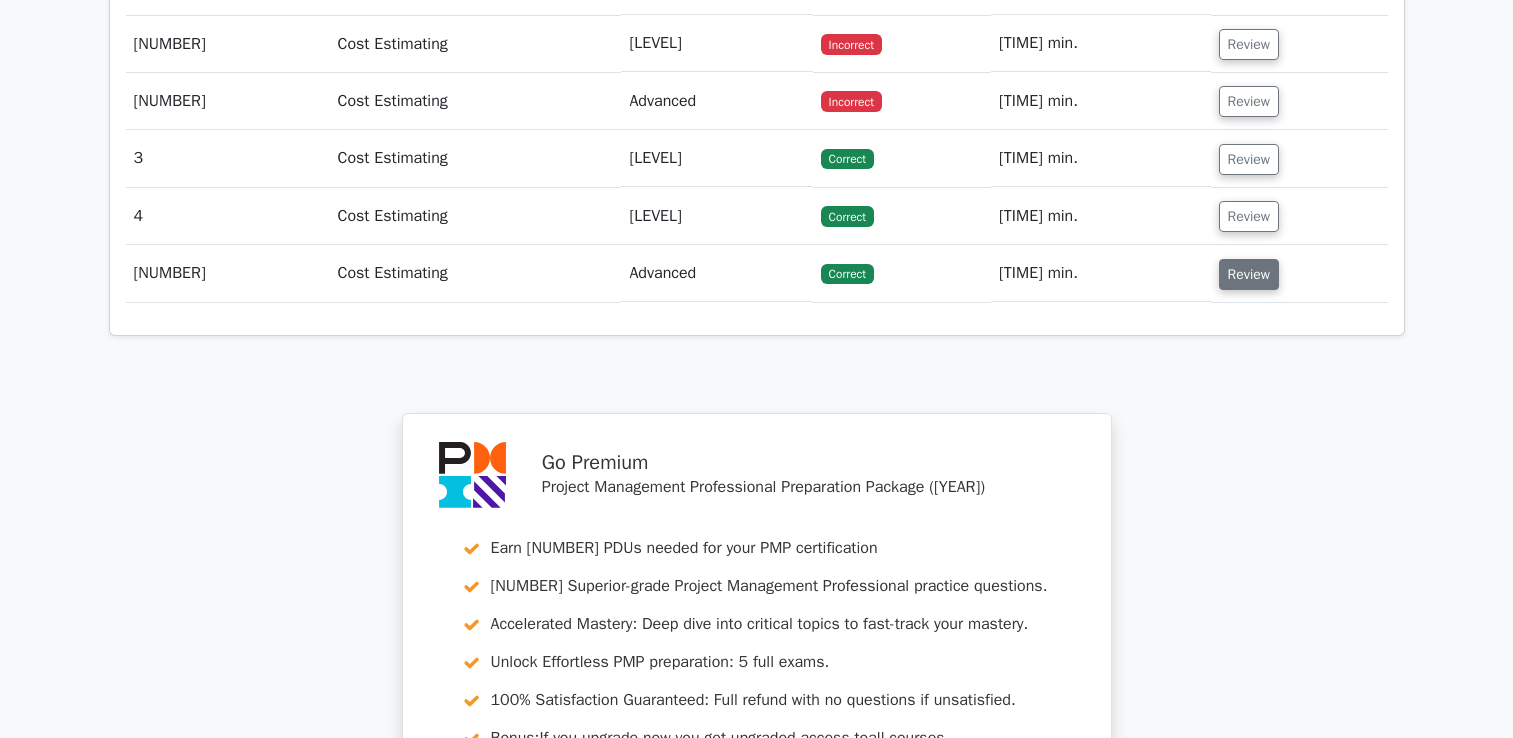 click on "Review" at bounding box center [1249, 274] 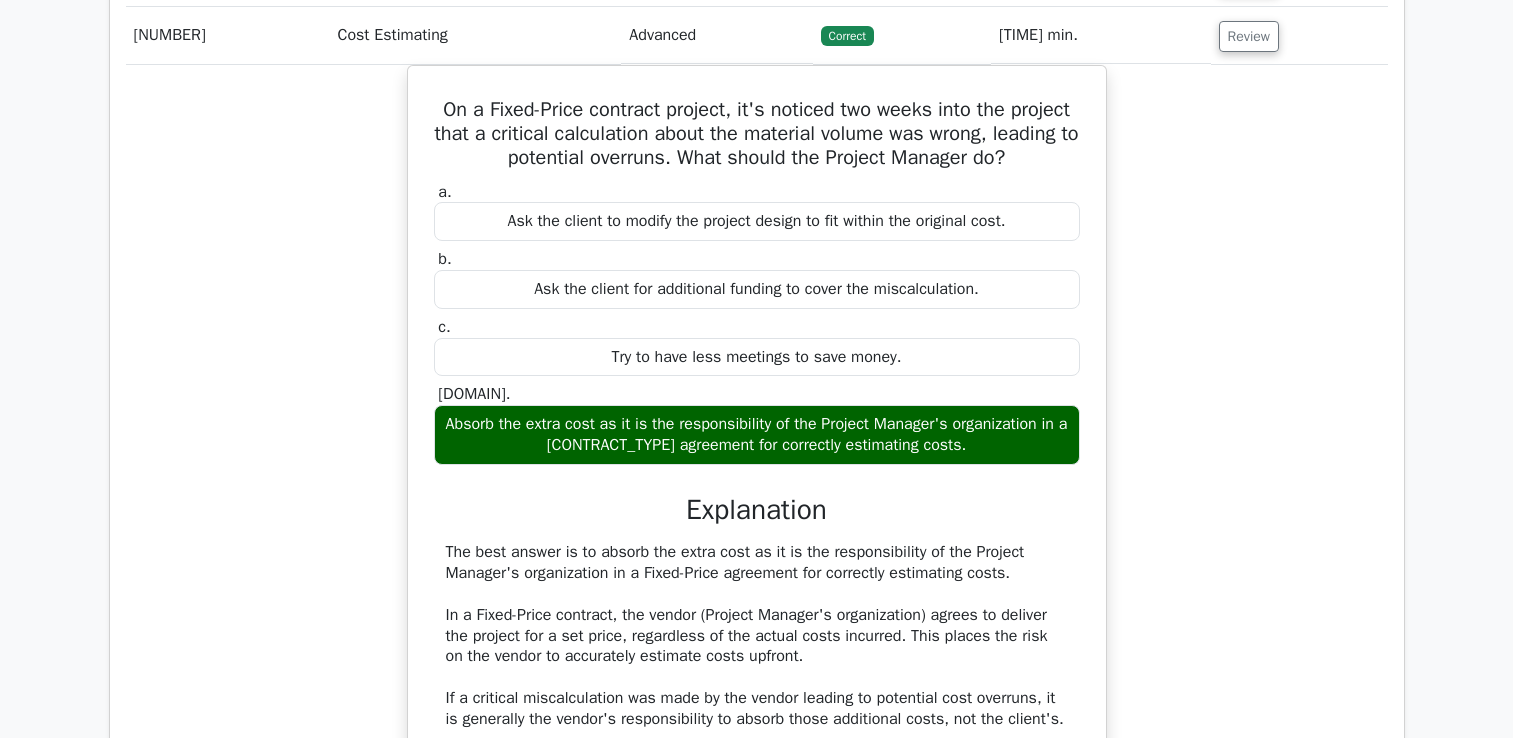 scroll, scrollTop: 1402, scrollLeft: 0, axis: vertical 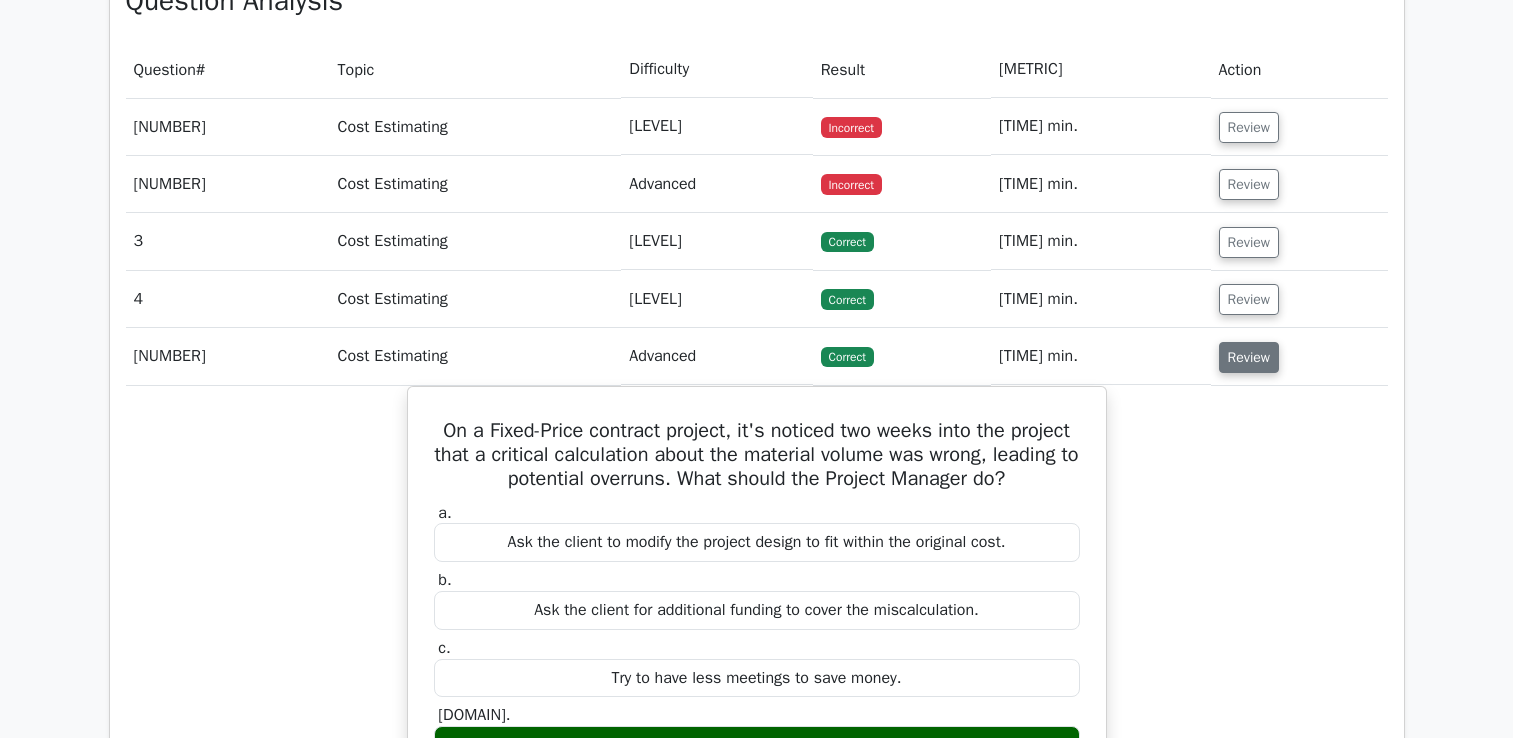 click on "Review" at bounding box center [1249, 357] 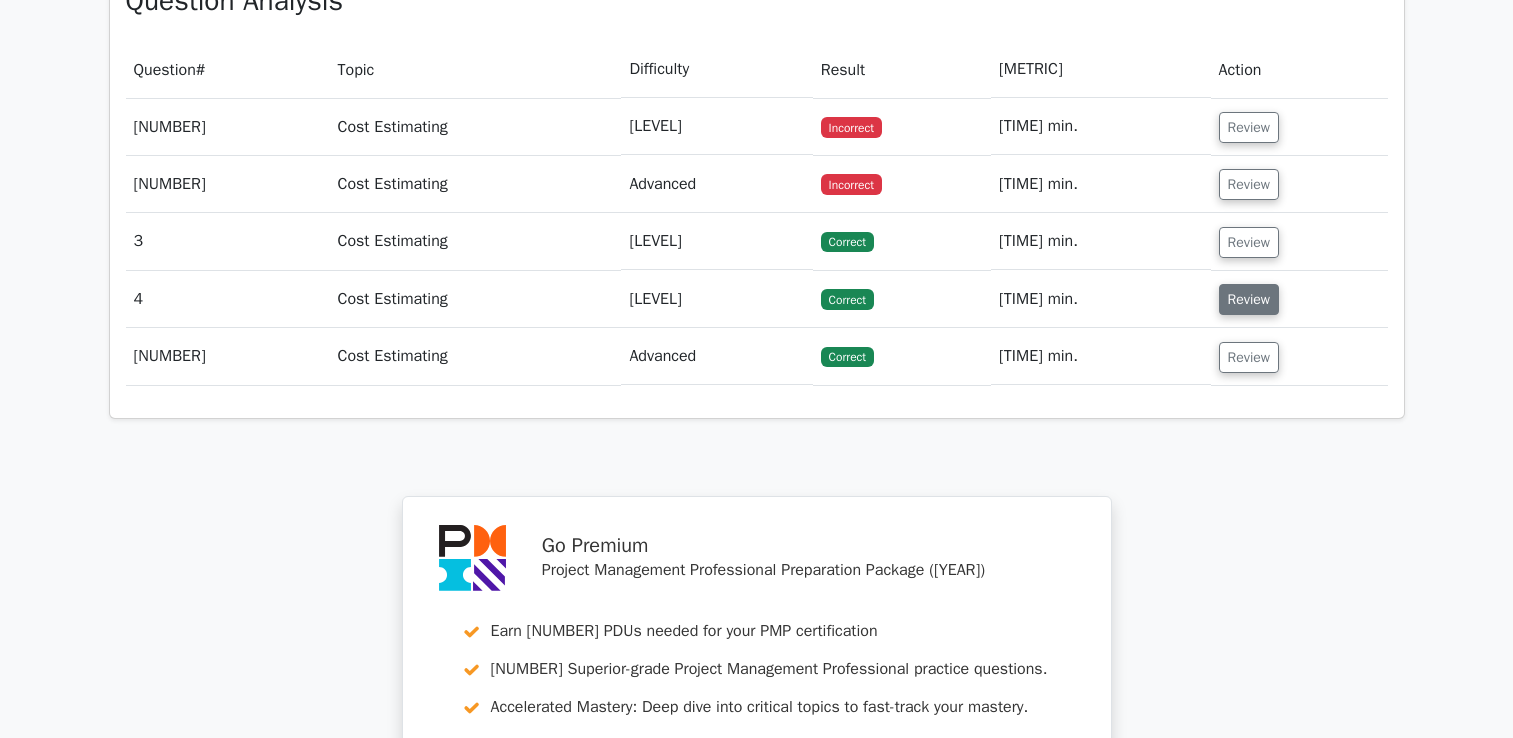 click on "Review" at bounding box center (1249, 299) 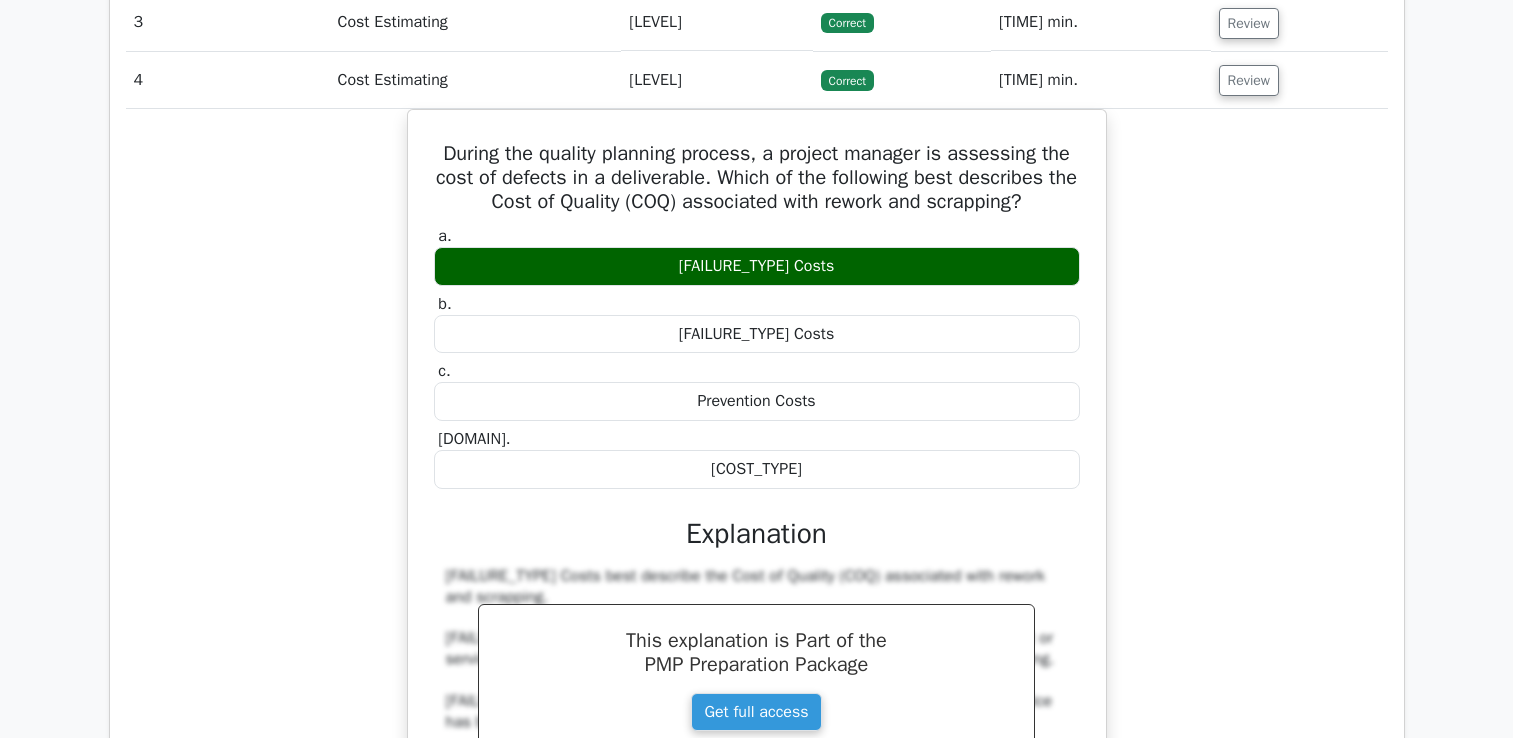 scroll, scrollTop: 1405, scrollLeft: 0, axis: vertical 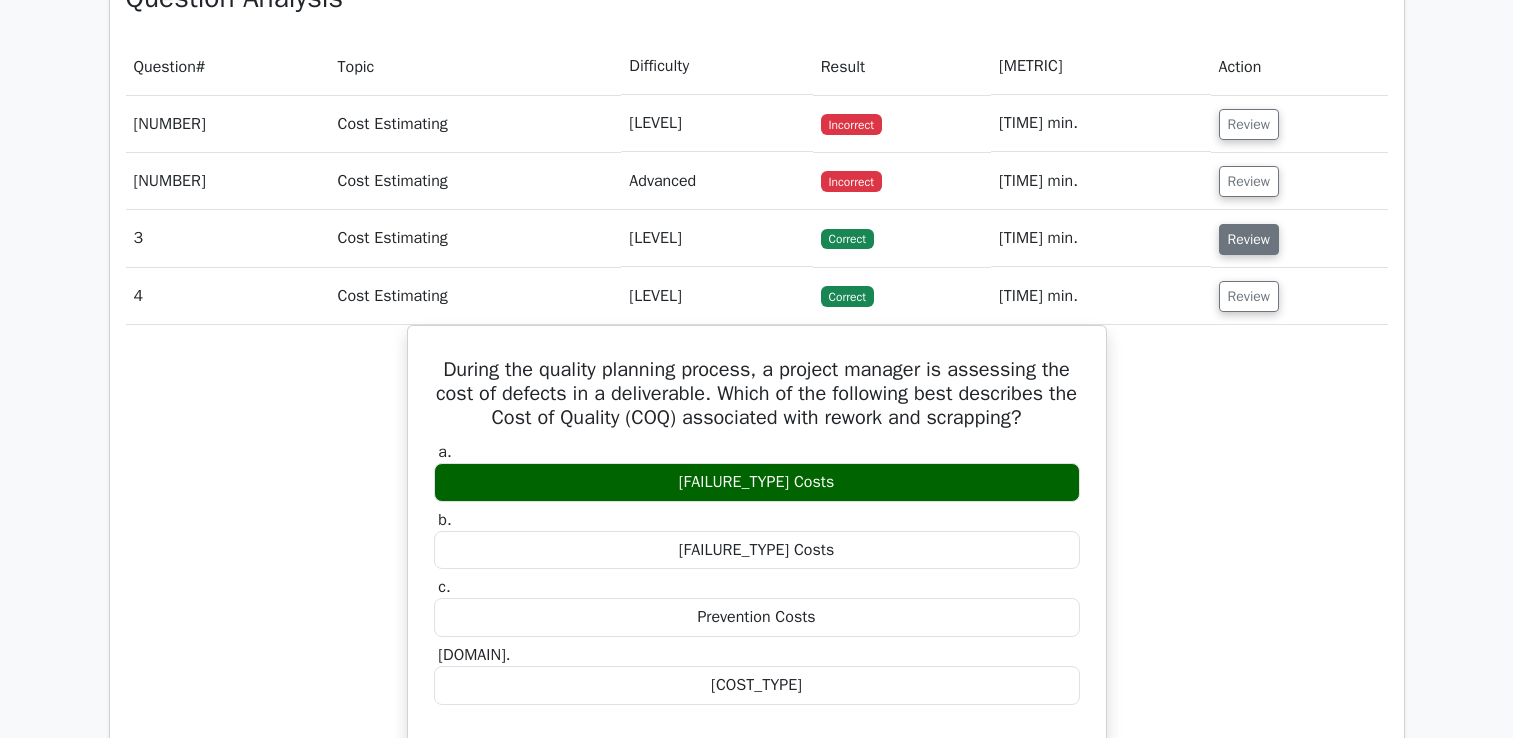 click on "Review" at bounding box center (1249, 239) 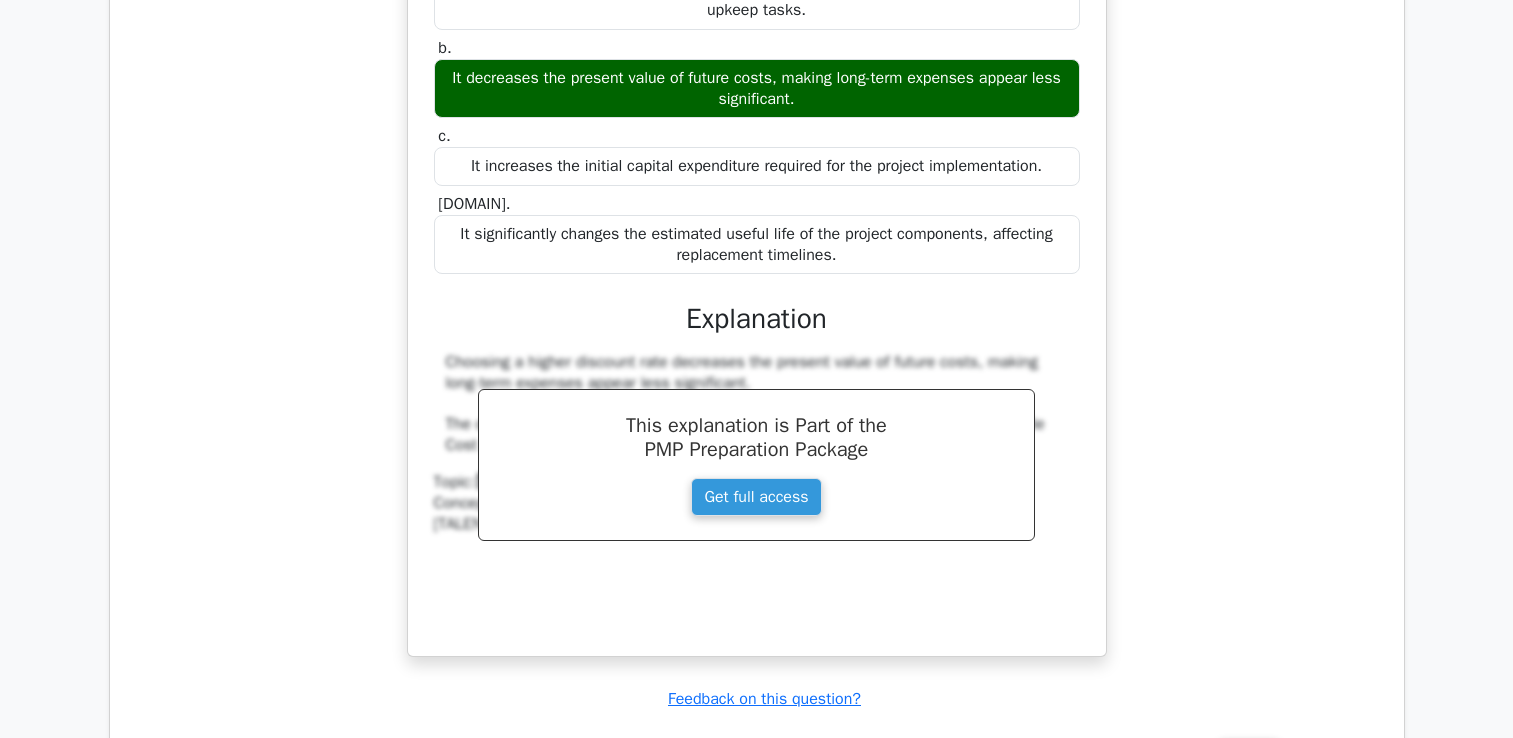 scroll, scrollTop: 1388, scrollLeft: 0, axis: vertical 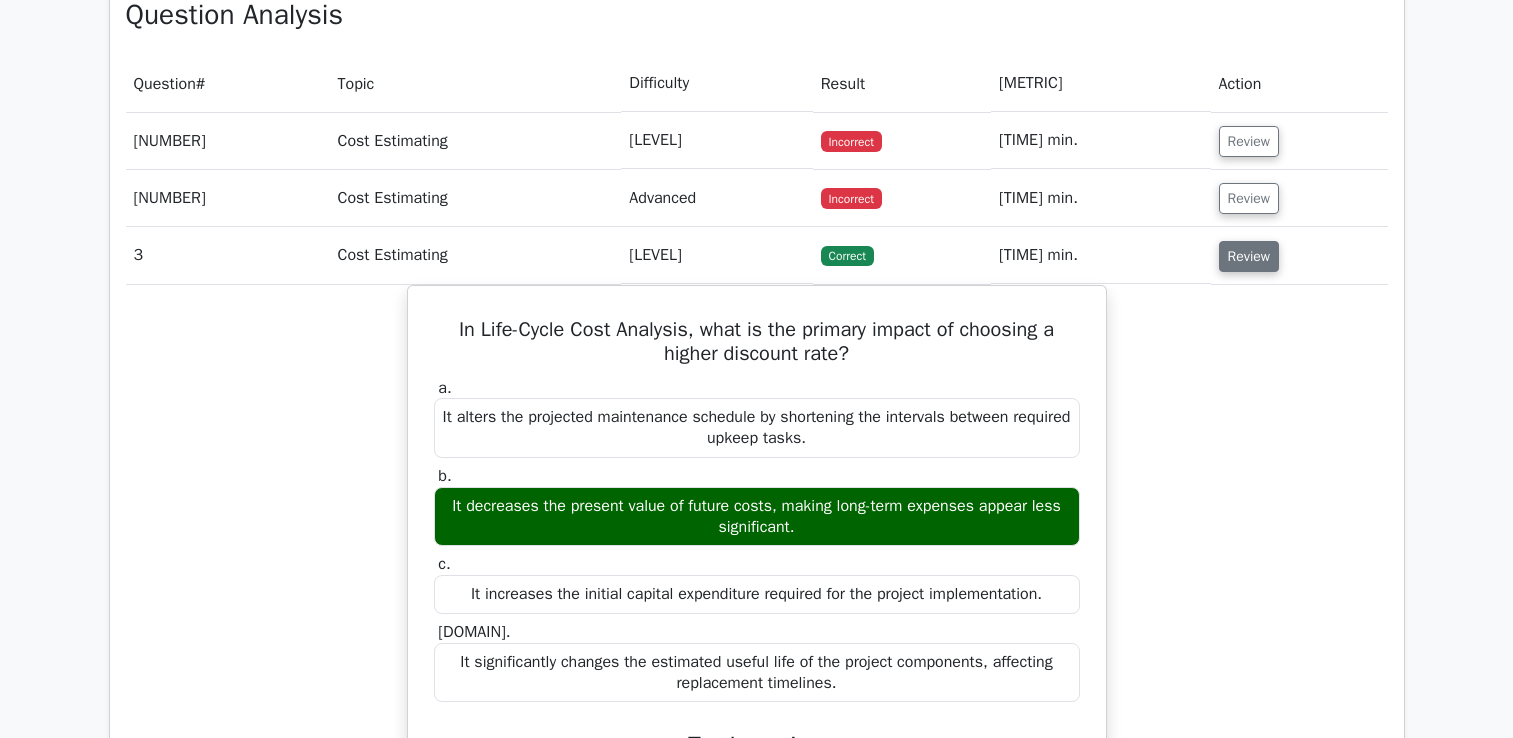 click on "Review" at bounding box center [1249, 256] 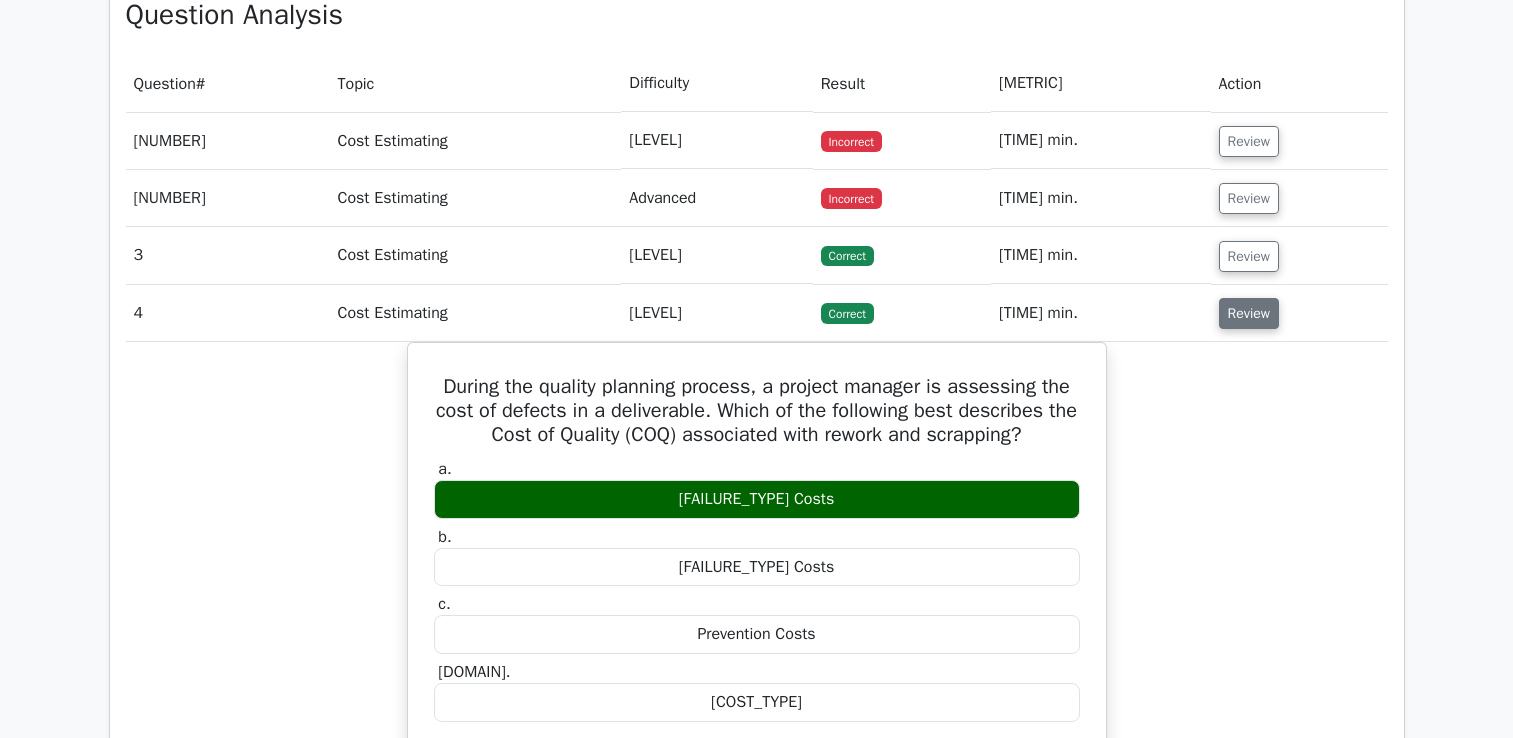 click on "Review" at bounding box center (1249, 313) 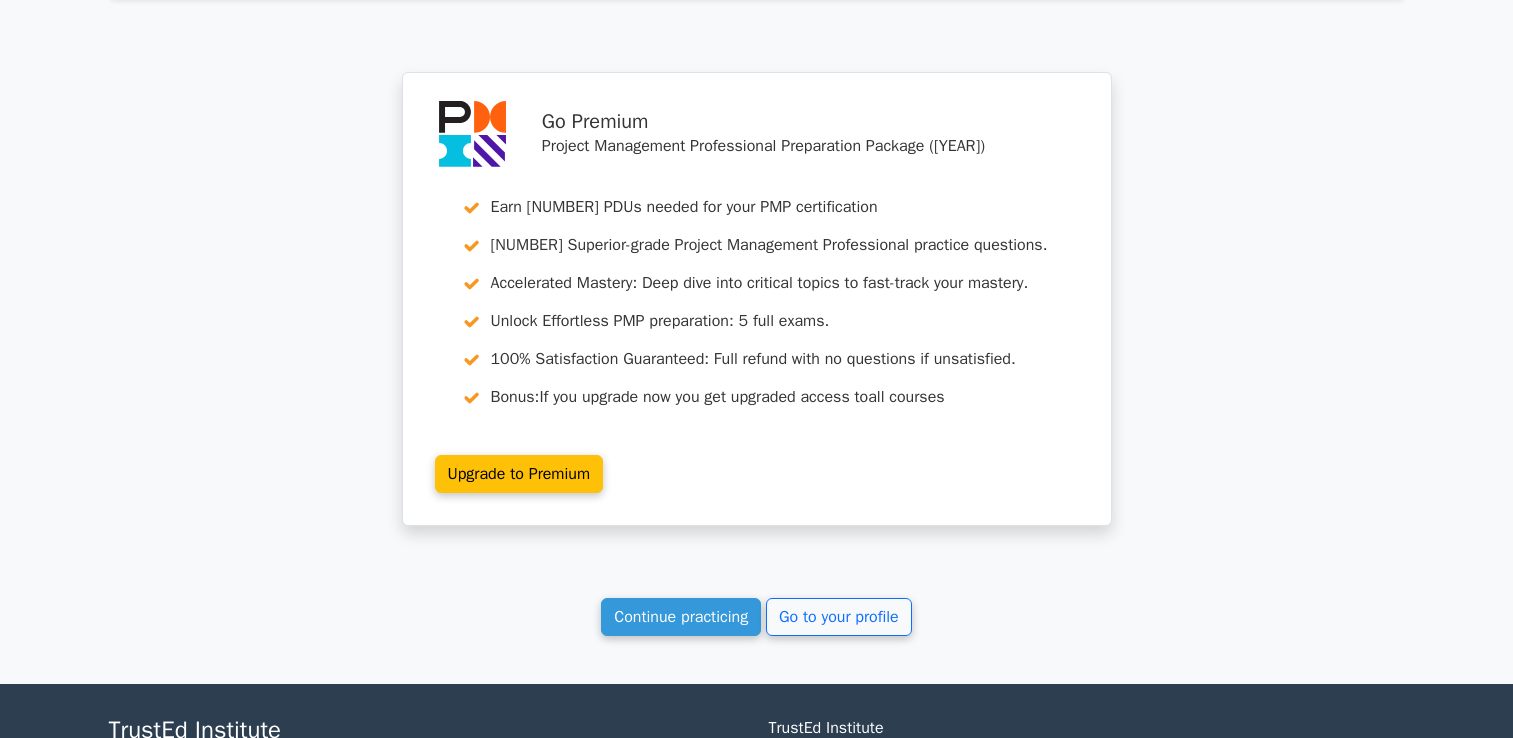scroll, scrollTop: 2148, scrollLeft: 0, axis: vertical 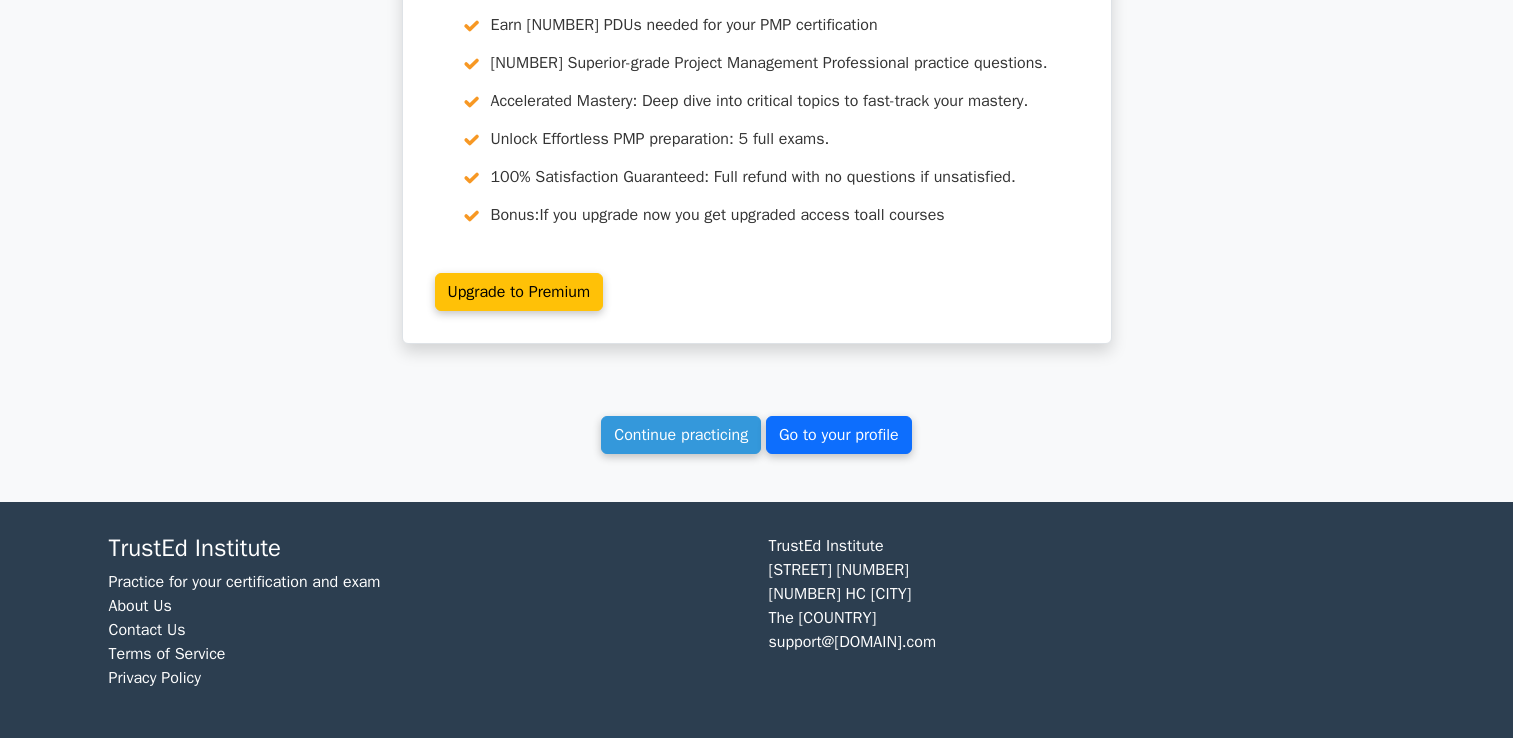 click on "Go to your profile" at bounding box center [839, 435] 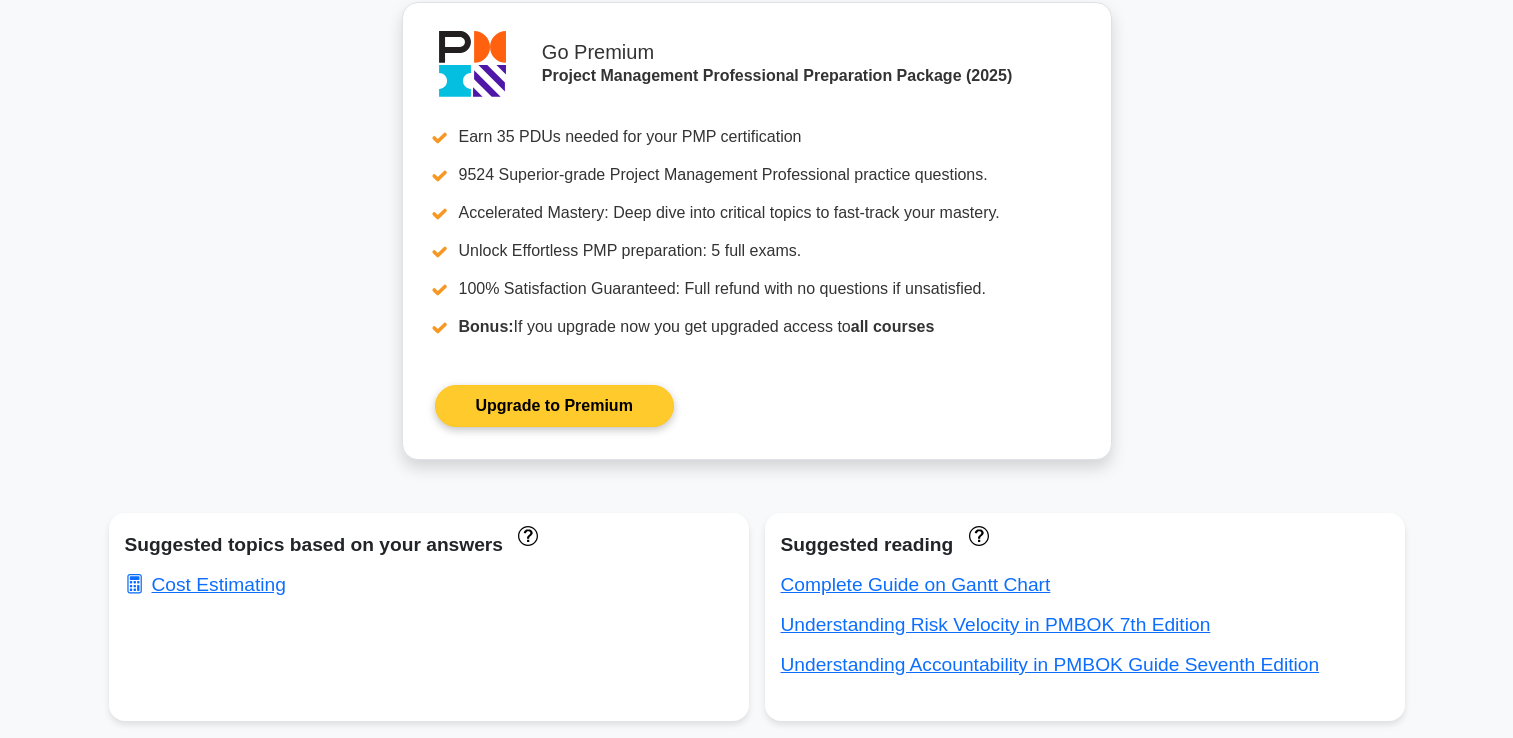 scroll, scrollTop: 1000, scrollLeft: 0, axis: vertical 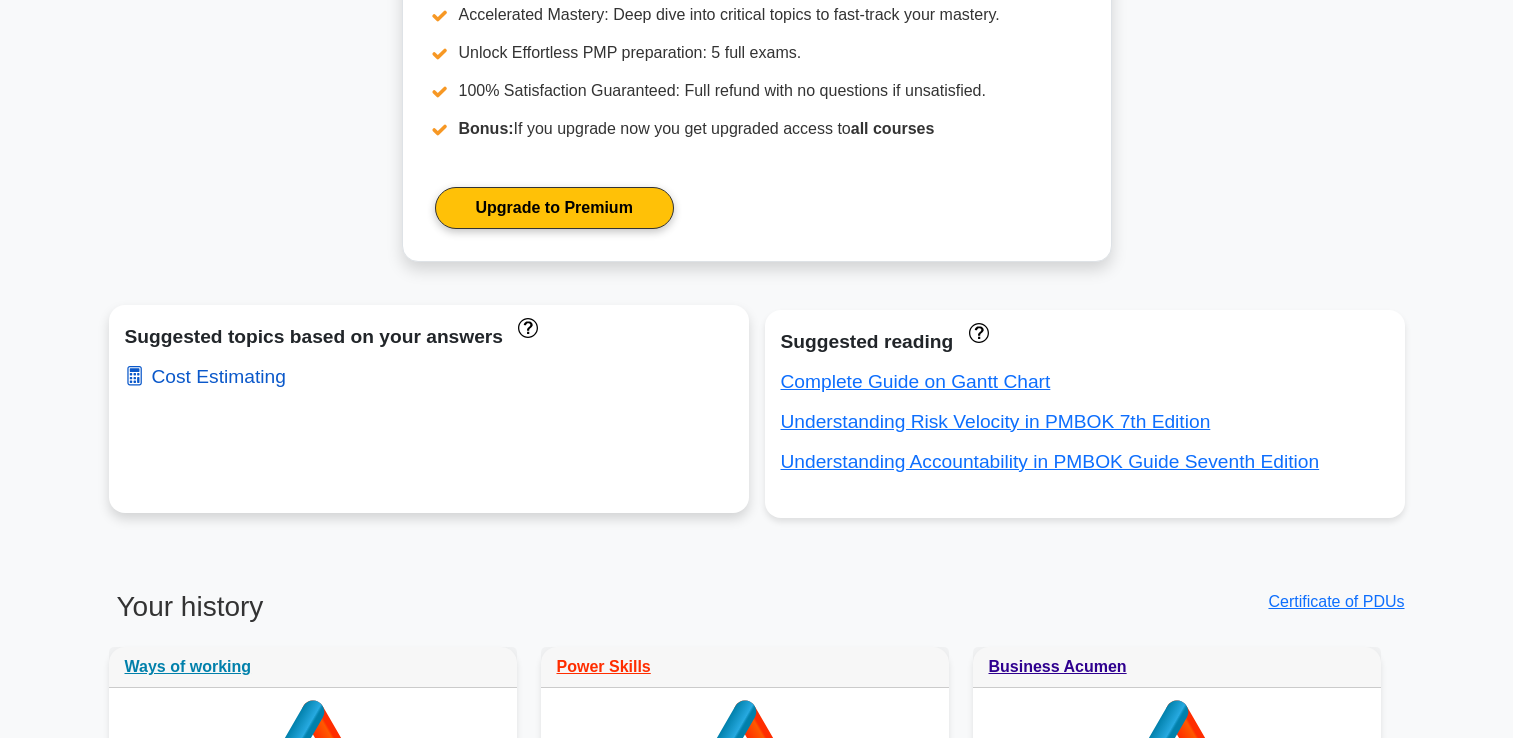 click on "Cost Estimating" at bounding box center (205, 376) 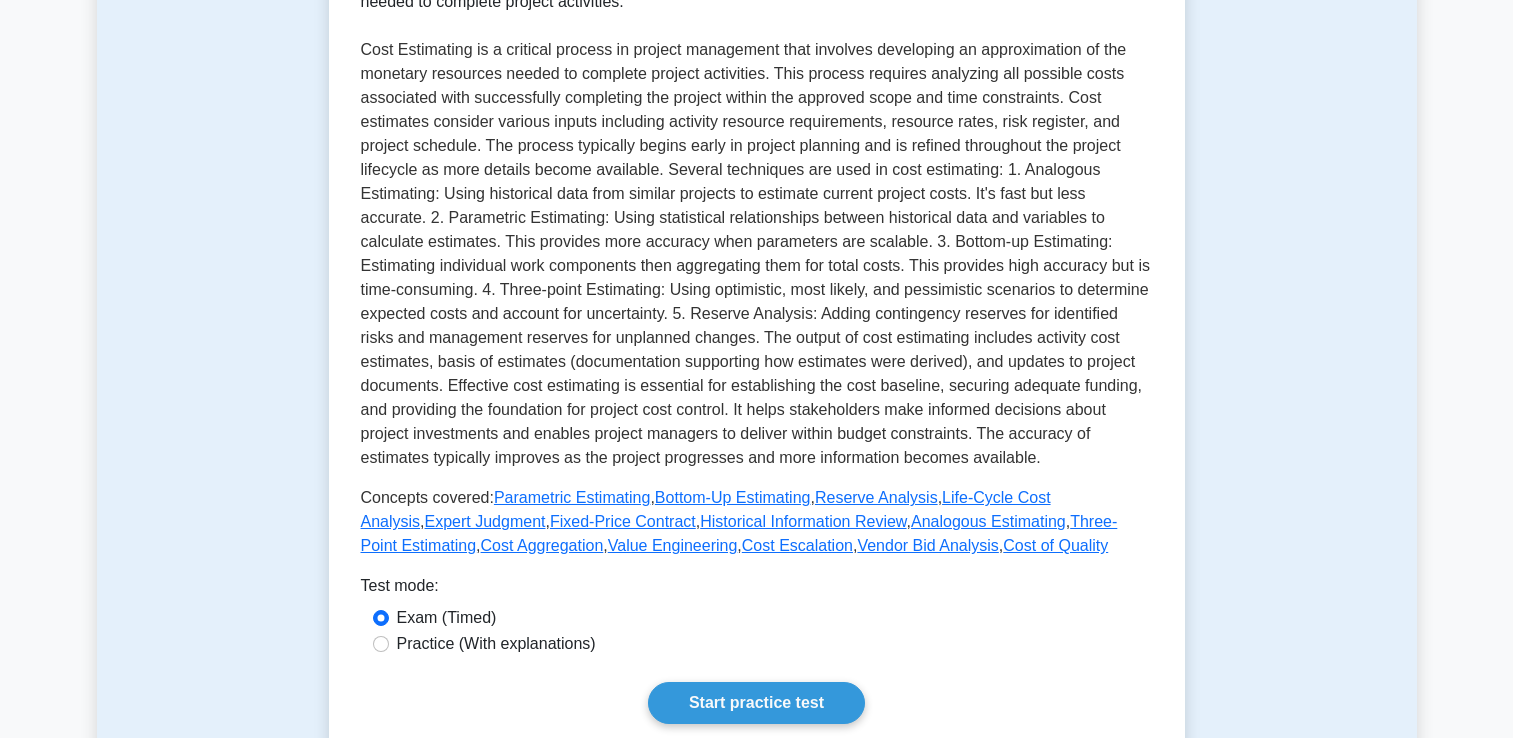 scroll, scrollTop: 711, scrollLeft: 0, axis: vertical 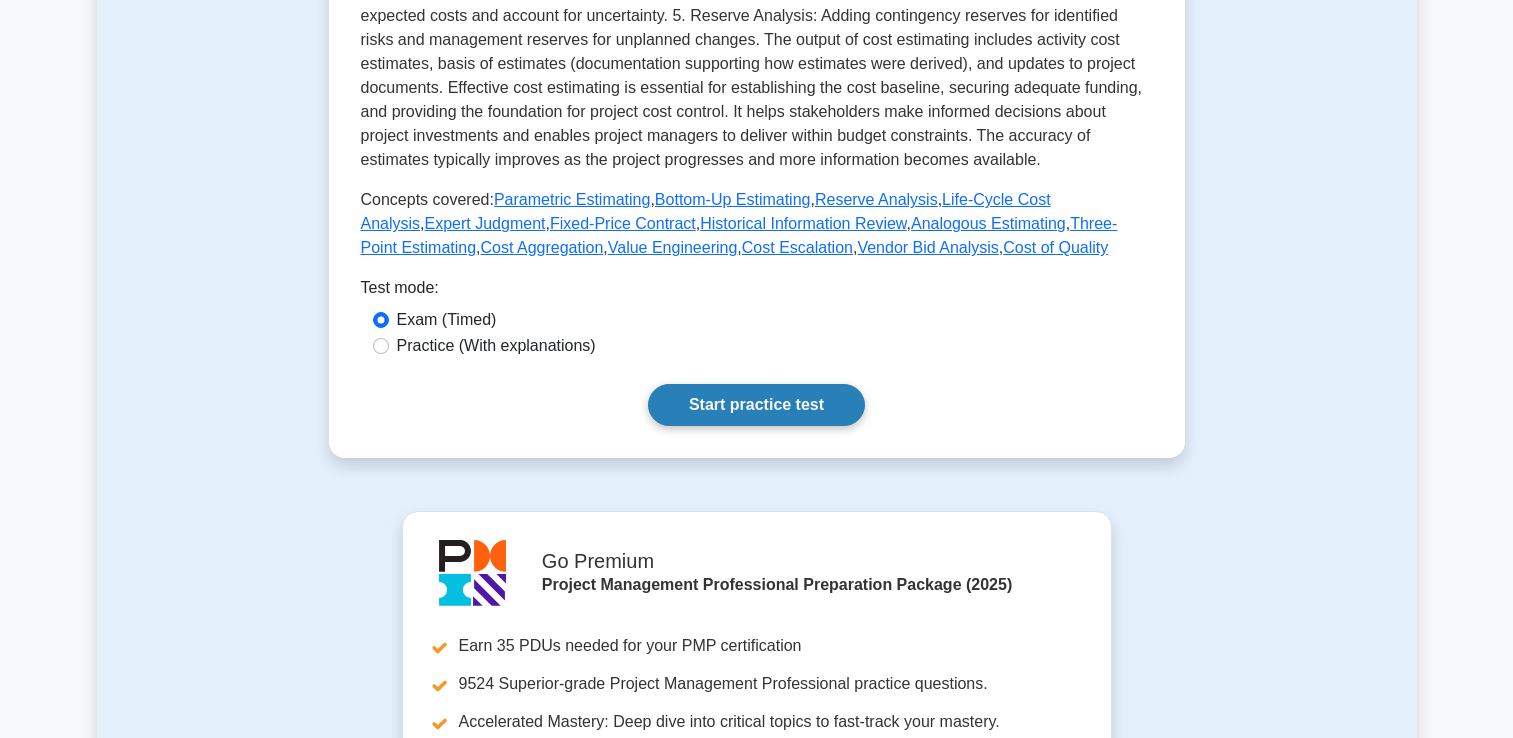 click on "Start practice test" at bounding box center [756, 405] 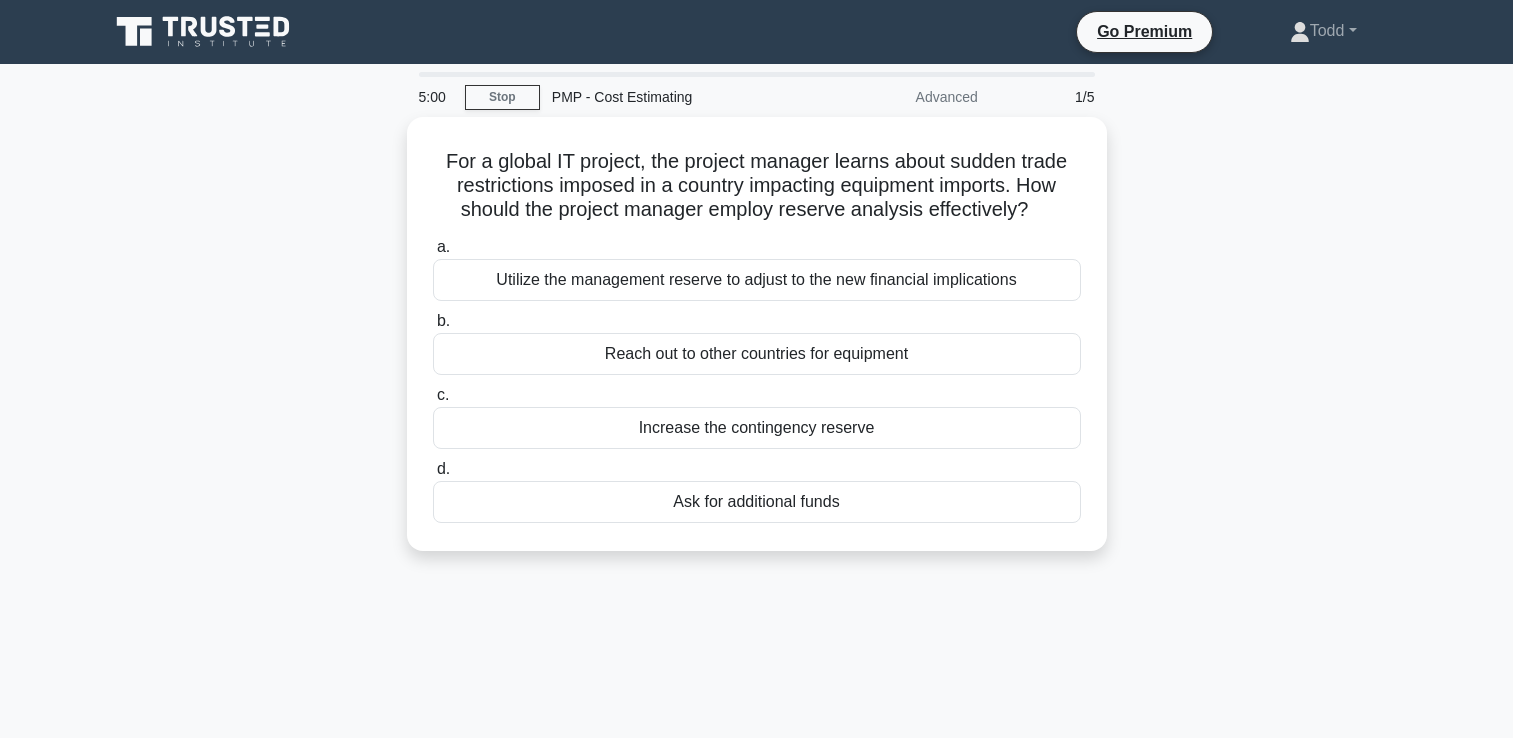 scroll, scrollTop: 0, scrollLeft: 0, axis: both 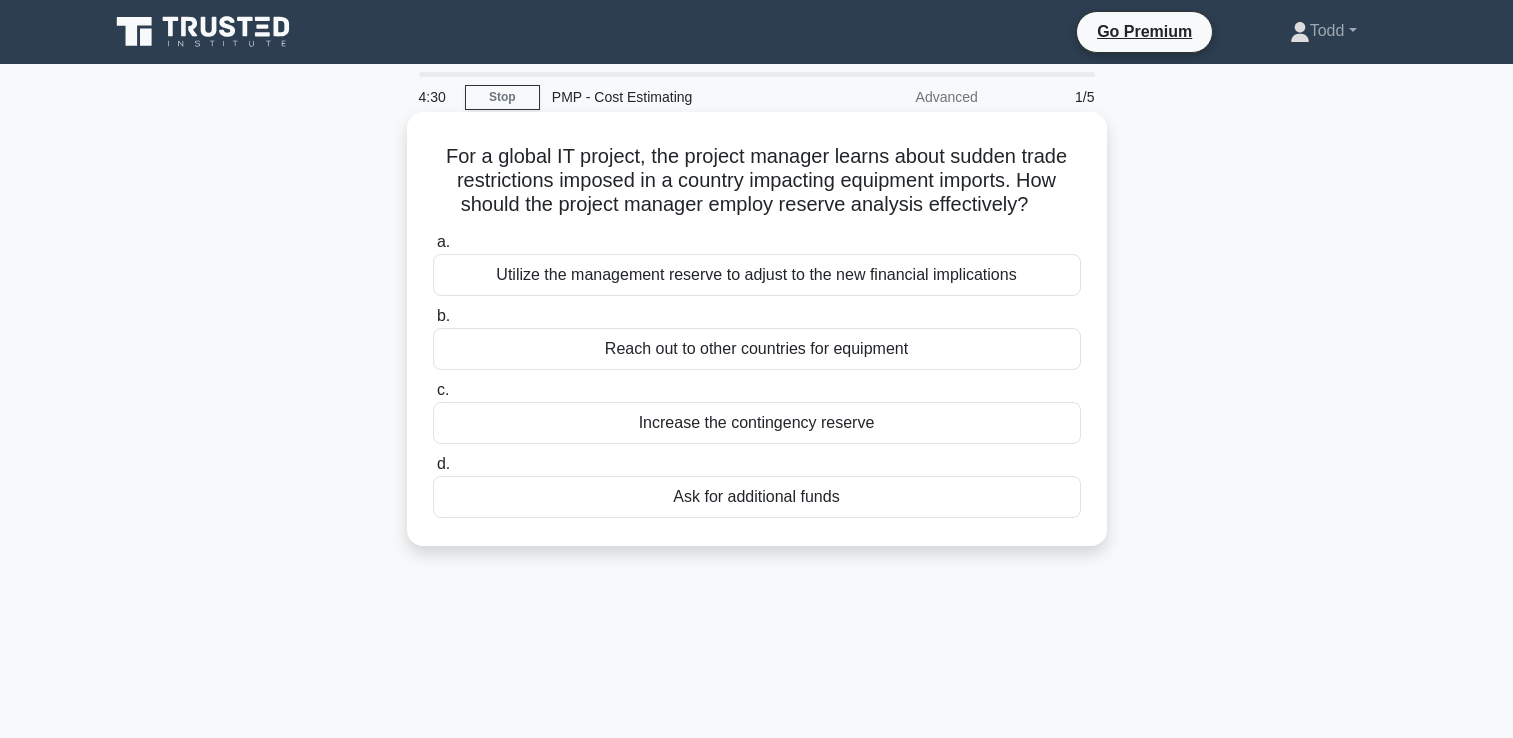 click on "Utilize the management reserve to adjust to the new financial implications" at bounding box center (757, 275) 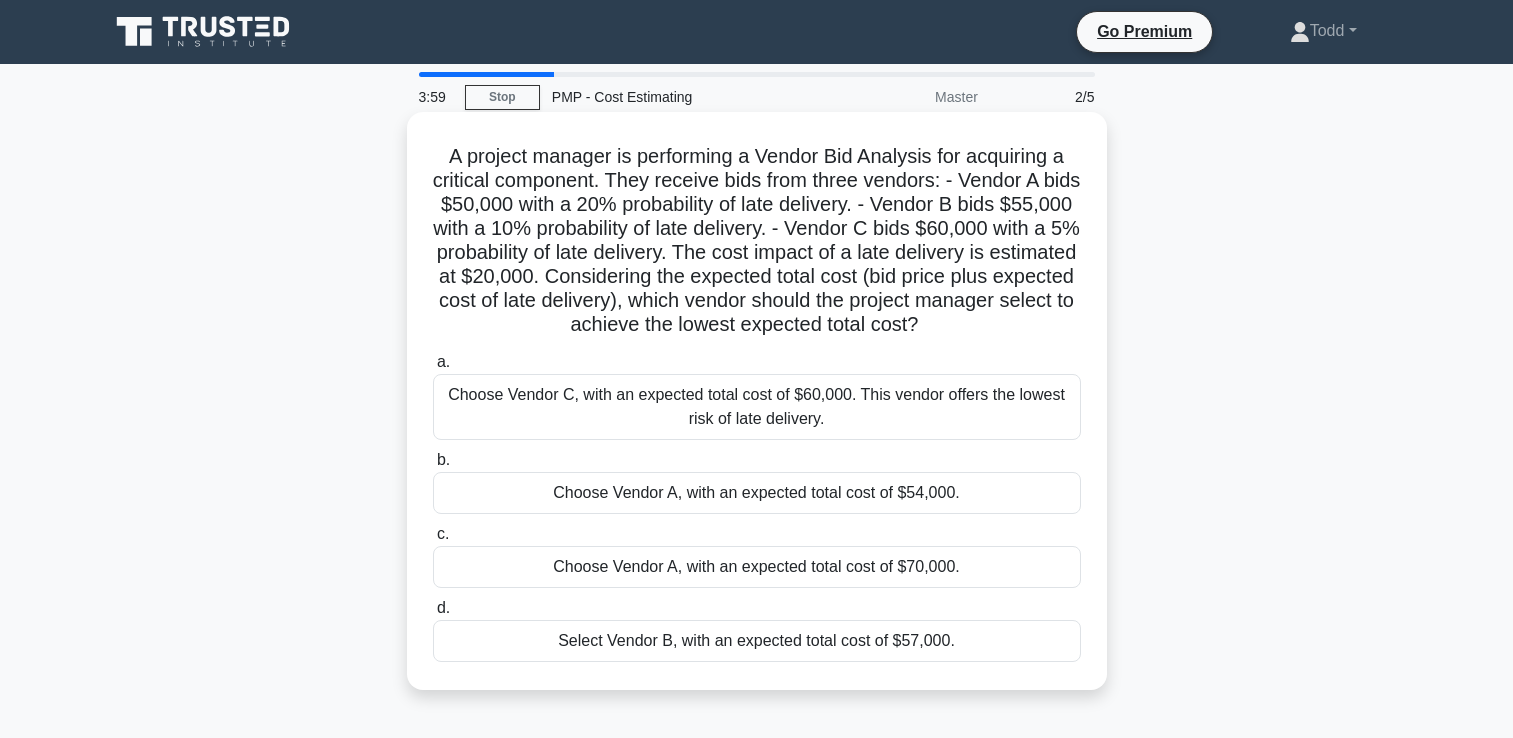 click on "Choose Vendor A, with an expected total cost of $54,000." at bounding box center [757, 493] 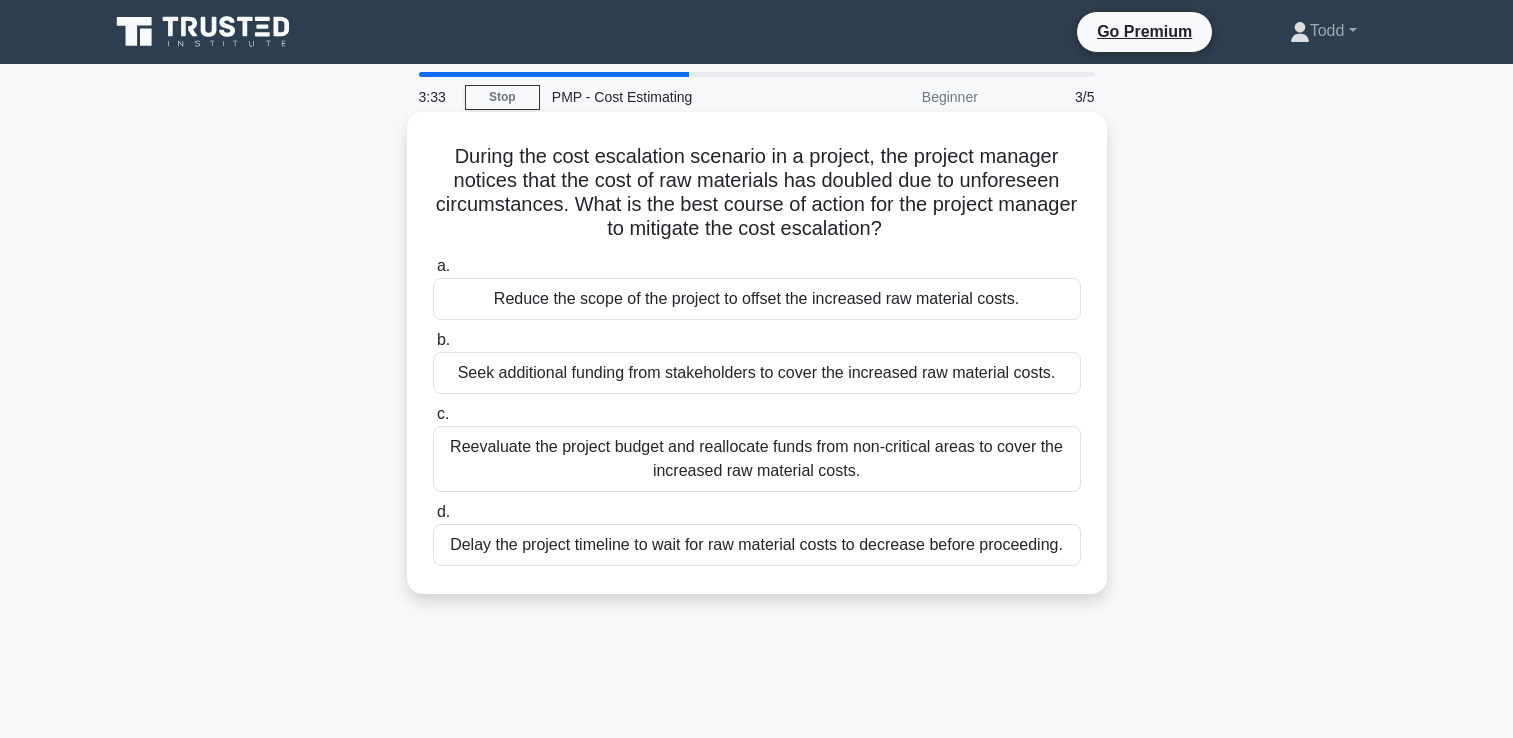 click on "Reevaluate the project budget and reallocate funds from non-critical areas to cover the increased raw material costs." at bounding box center [757, 459] 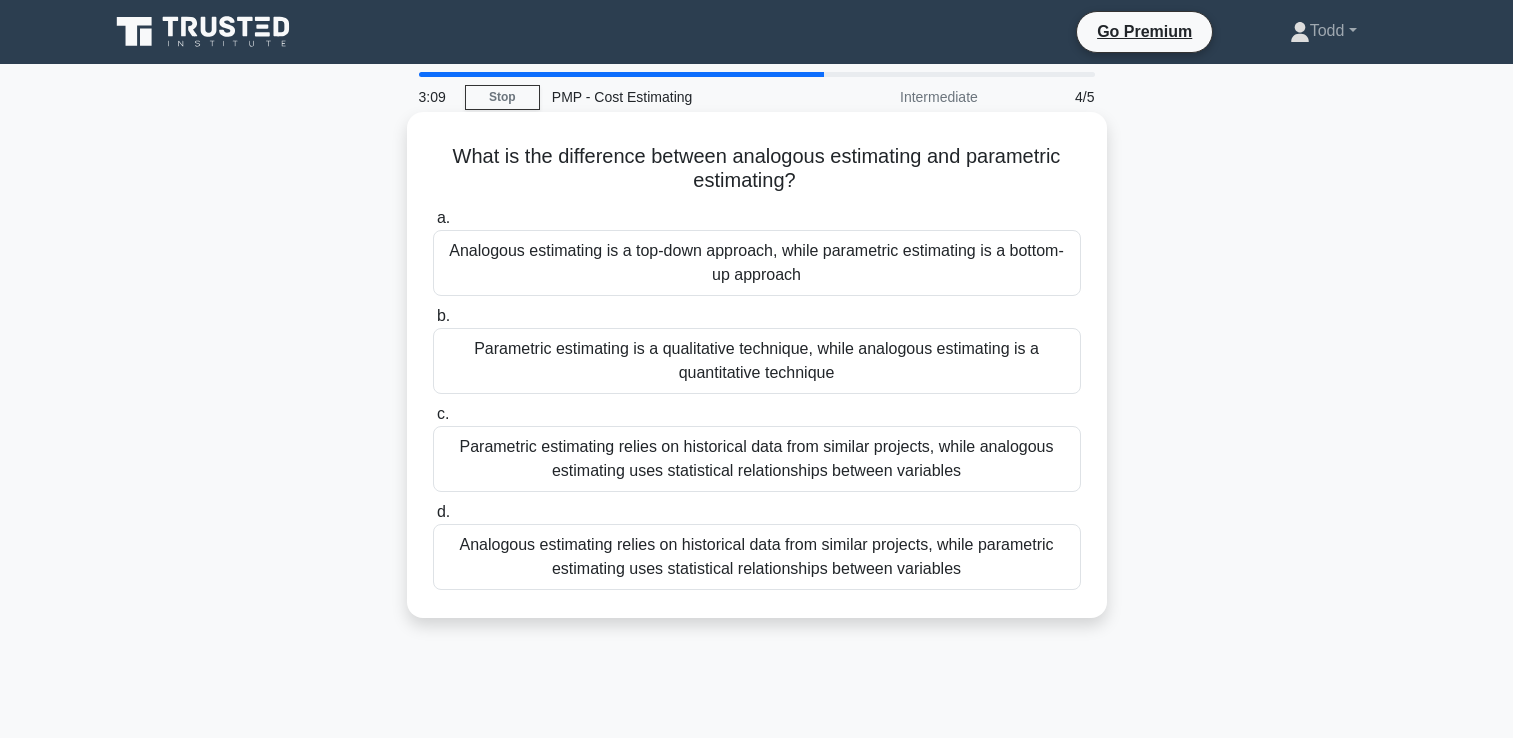 click on "Analogous estimating relies on historical data from similar projects, while parametric estimating uses statistical relationships between variables" at bounding box center (757, 557) 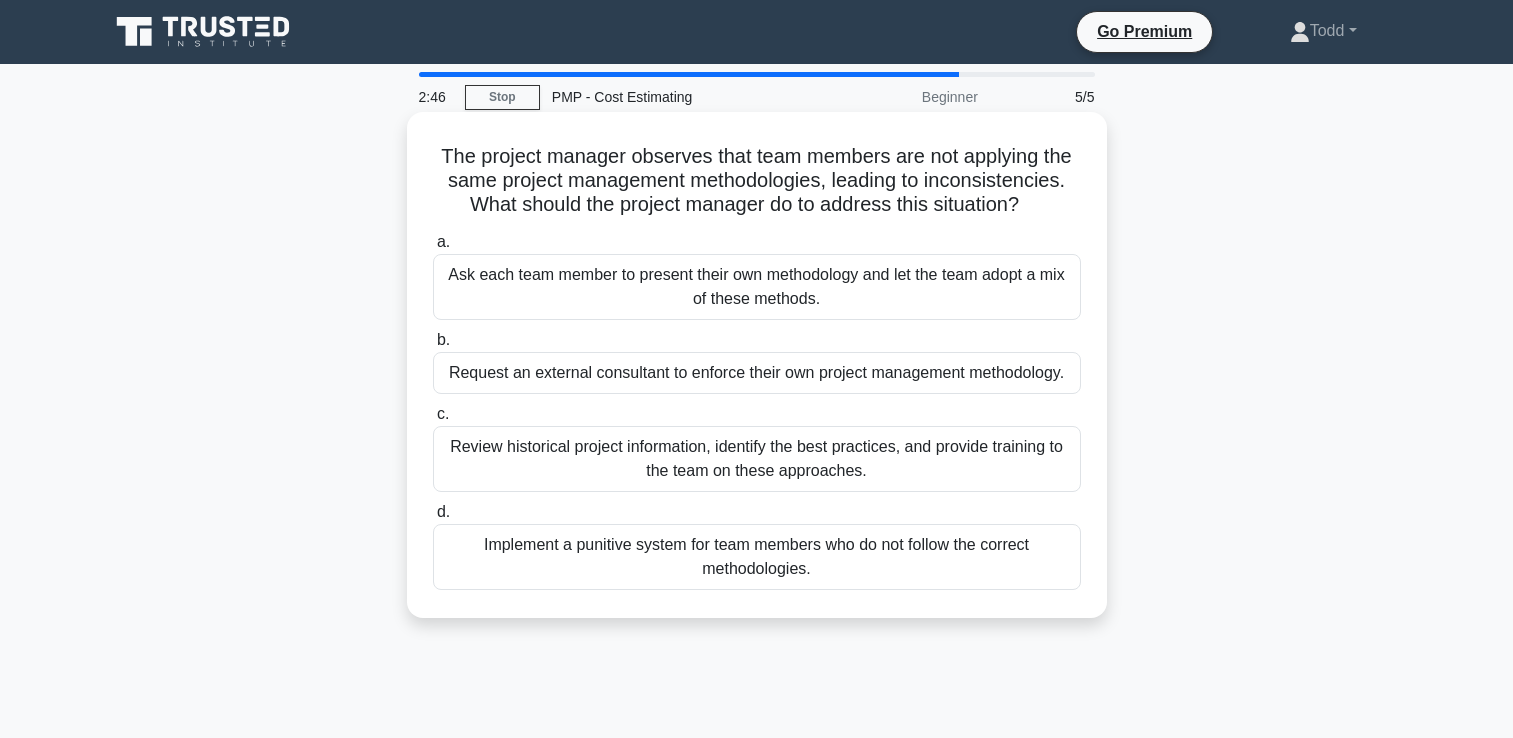 click on "Review historical project information, identify the best practices, and provide training to the team on these approaches." at bounding box center (757, 459) 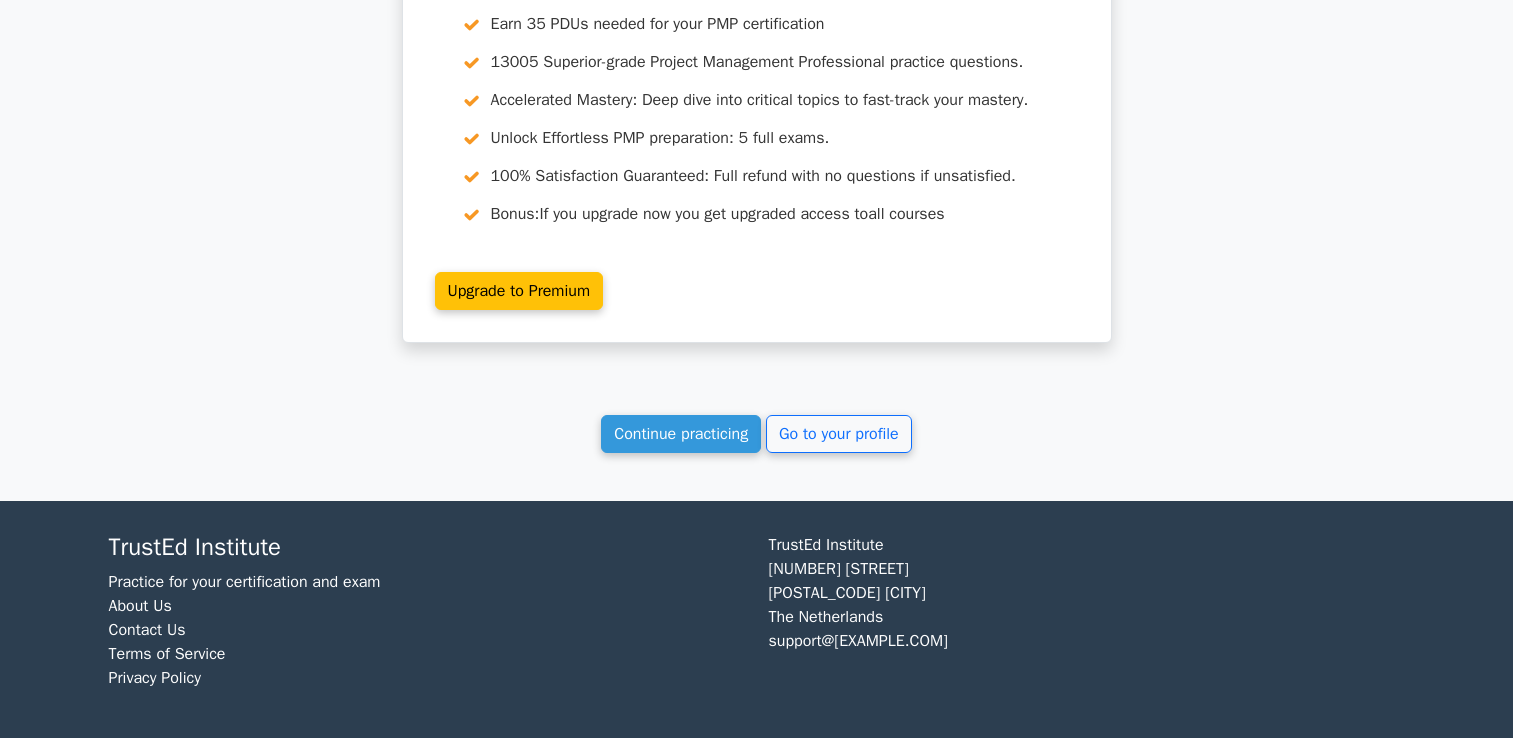scroll, scrollTop: 2924, scrollLeft: 0, axis: vertical 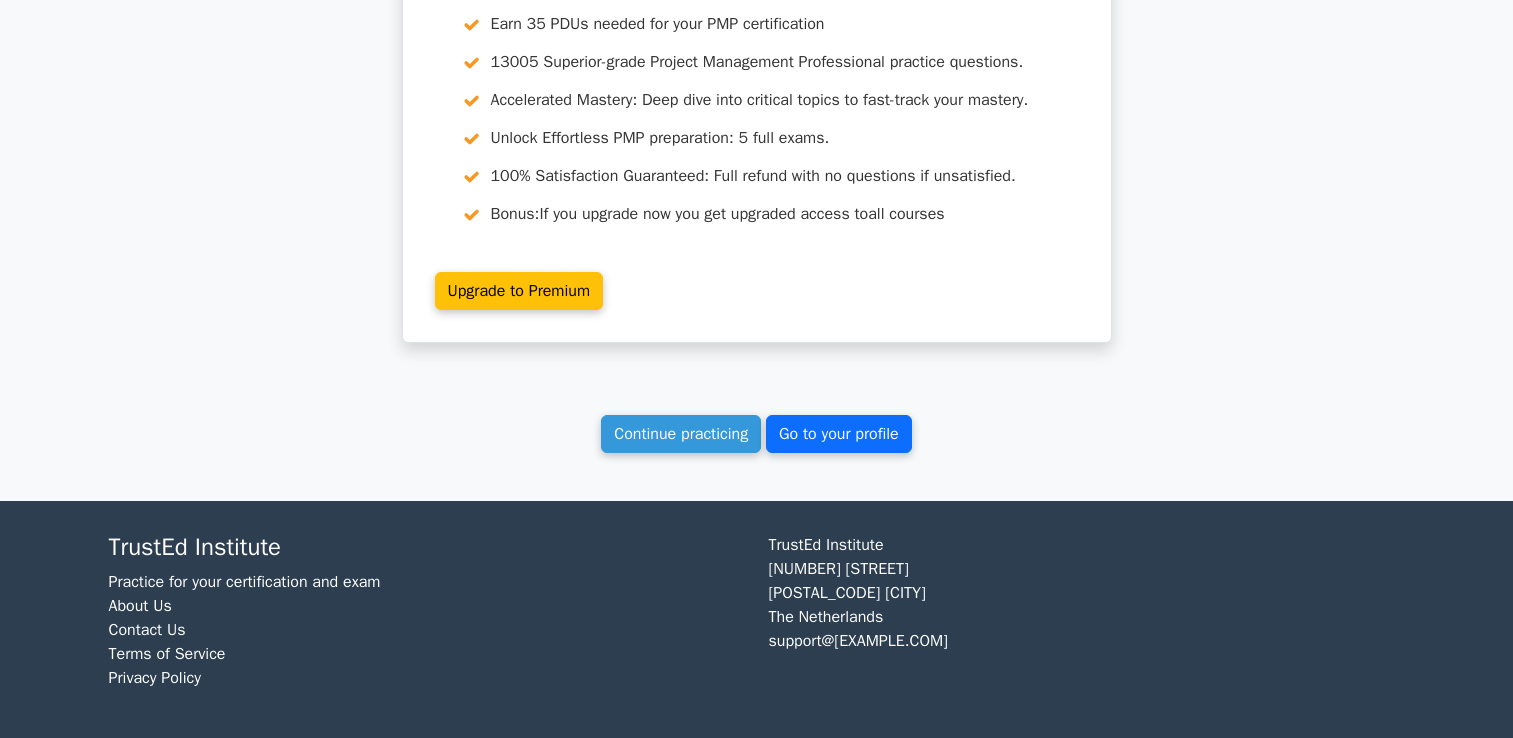 click on "Go to your profile" at bounding box center (839, 434) 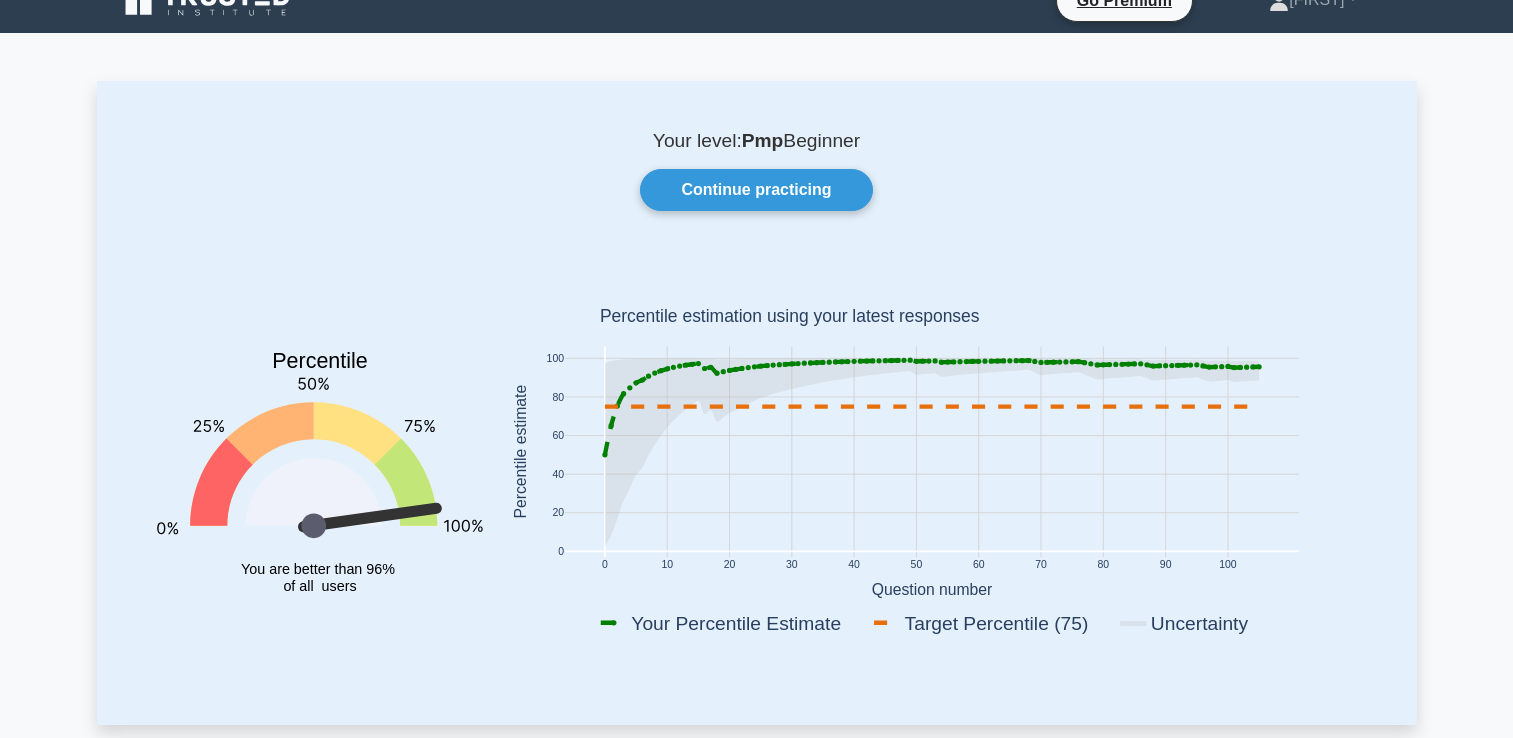 scroll, scrollTop: 0, scrollLeft: 0, axis: both 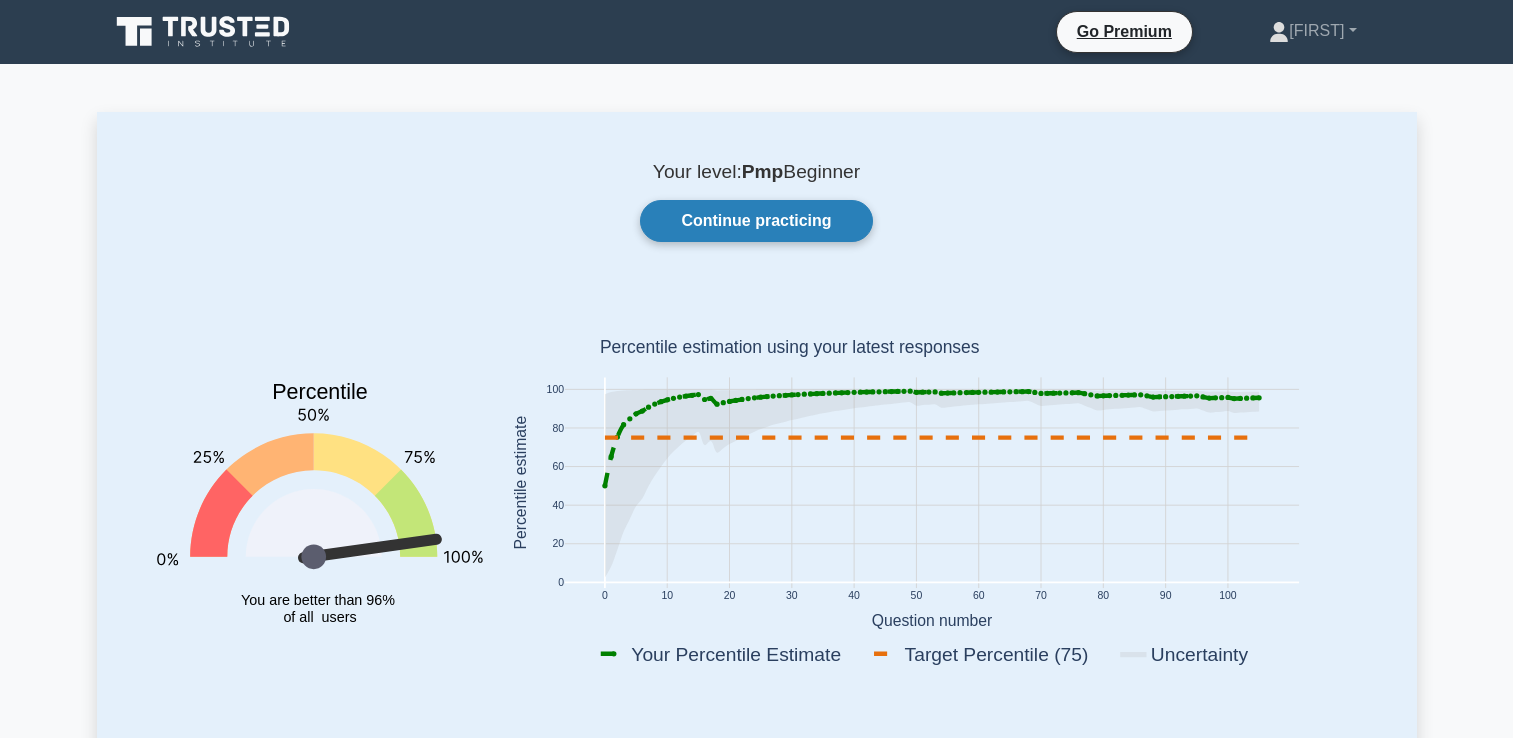 click on "Continue practicing" at bounding box center (756, 221) 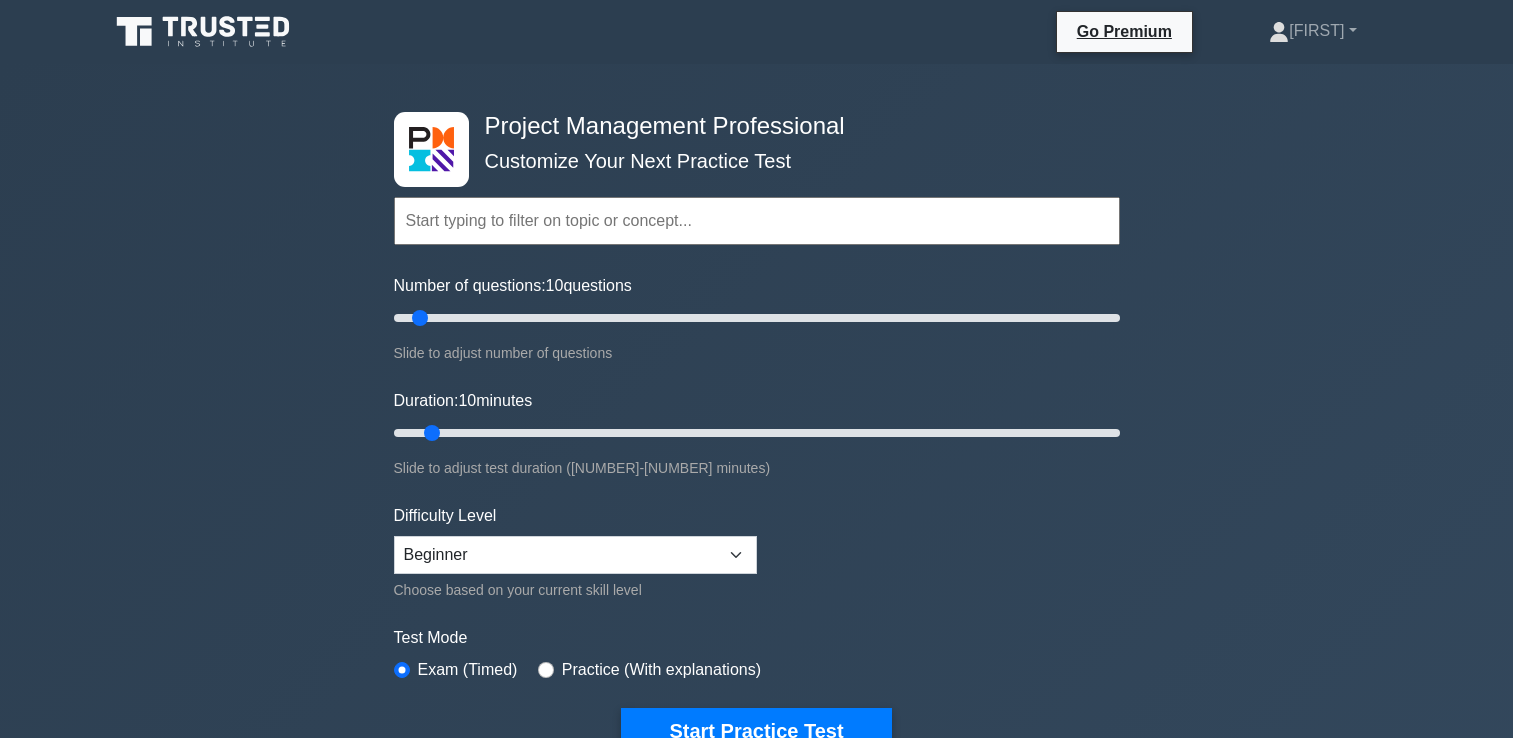 scroll, scrollTop: 0, scrollLeft: 0, axis: both 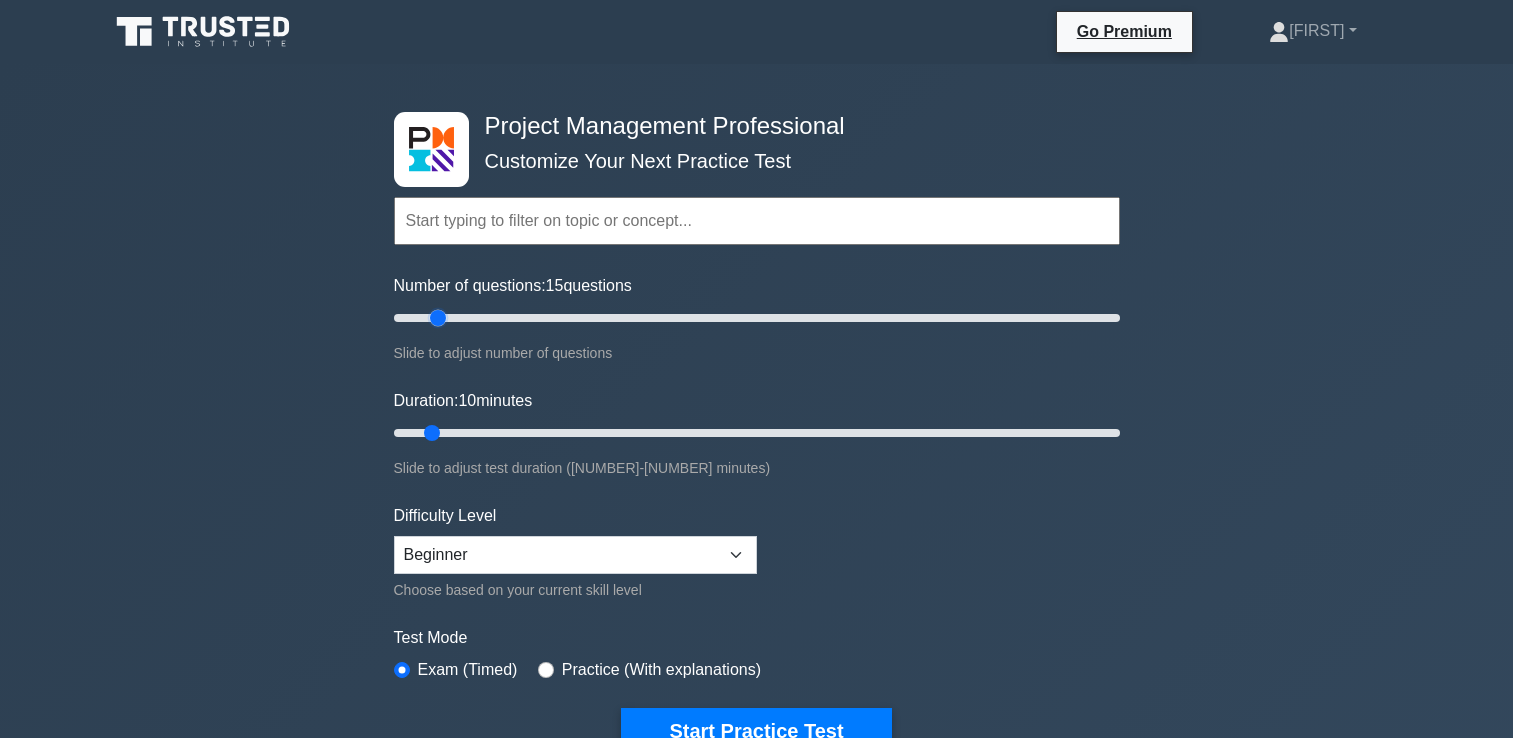drag, startPoint x: 415, startPoint y: 316, endPoint x: 438, endPoint y: 316, distance: 23 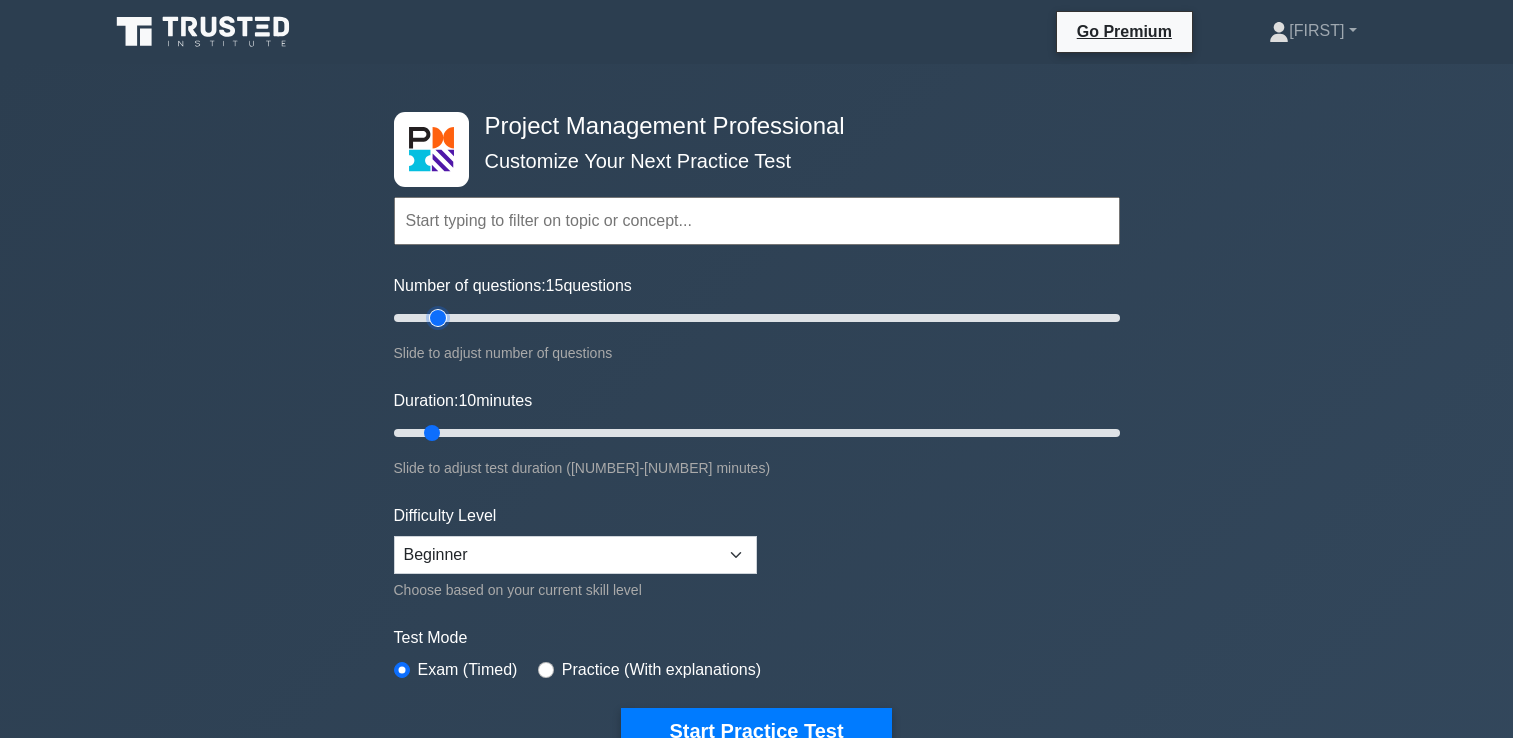 click on "Number of questions:  15  questions" at bounding box center [757, 318] 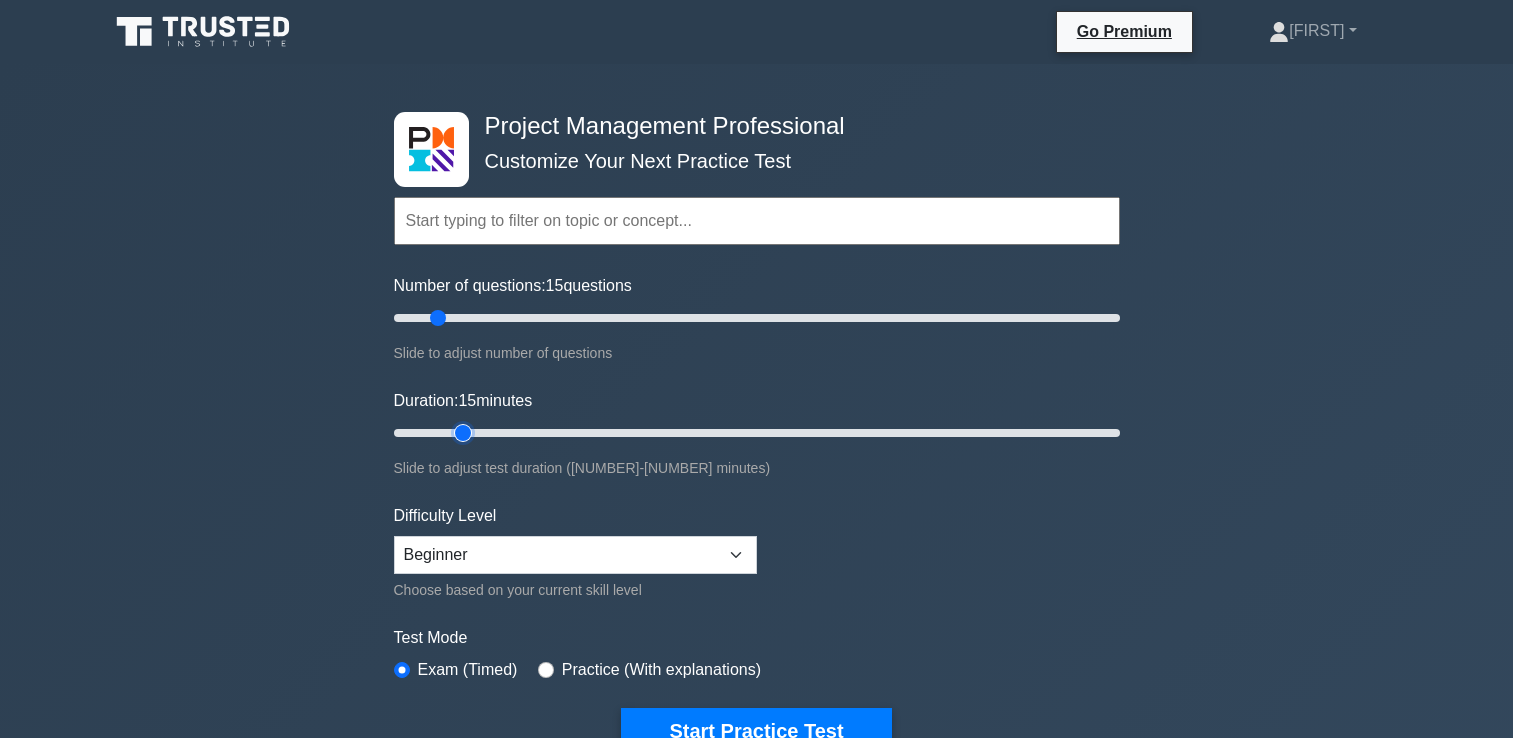 drag, startPoint x: 435, startPoint y: 428, endPoint x: 456, endPoint y: 432, distance: 21.377558 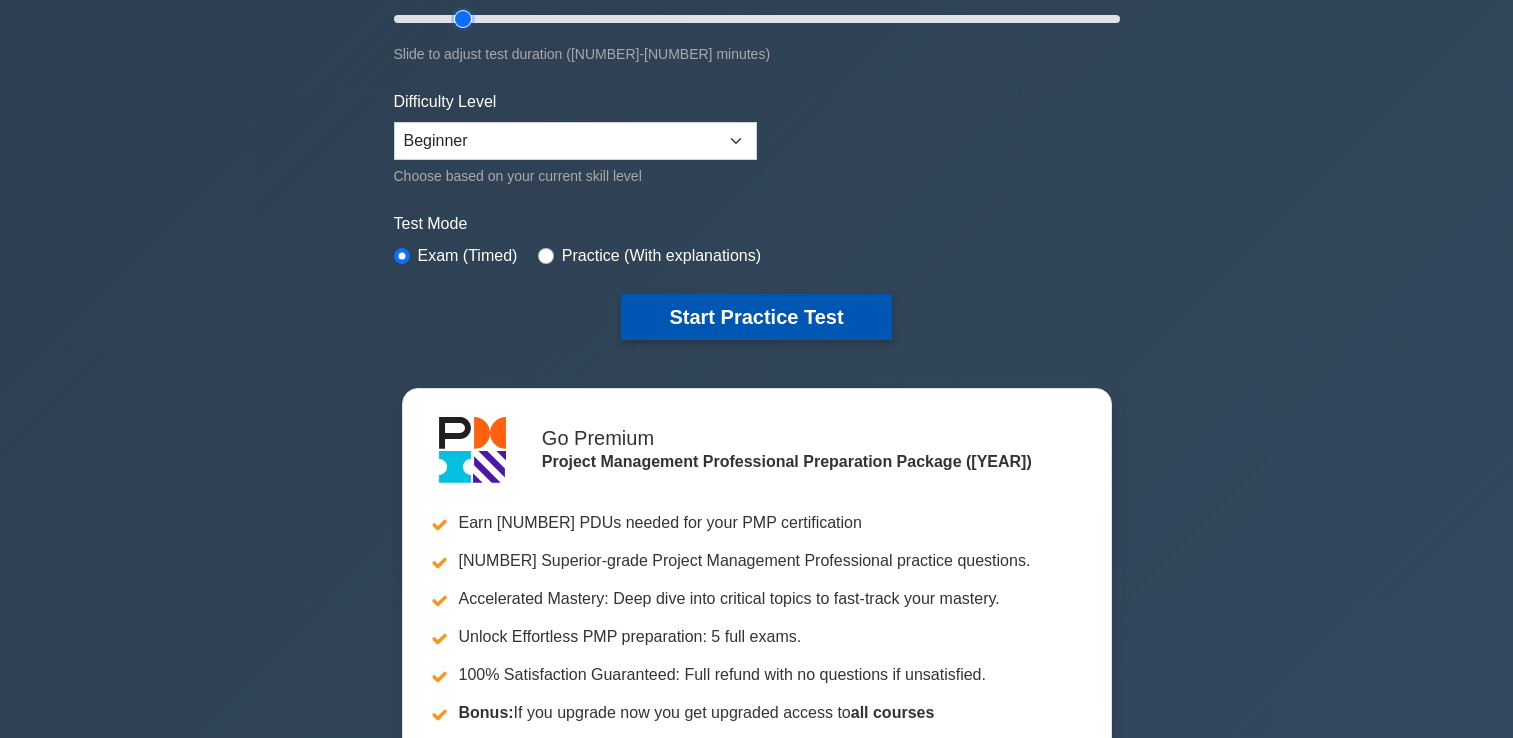 scroll, scrollTop: 200, scrollLeft: 0, axis: vertical 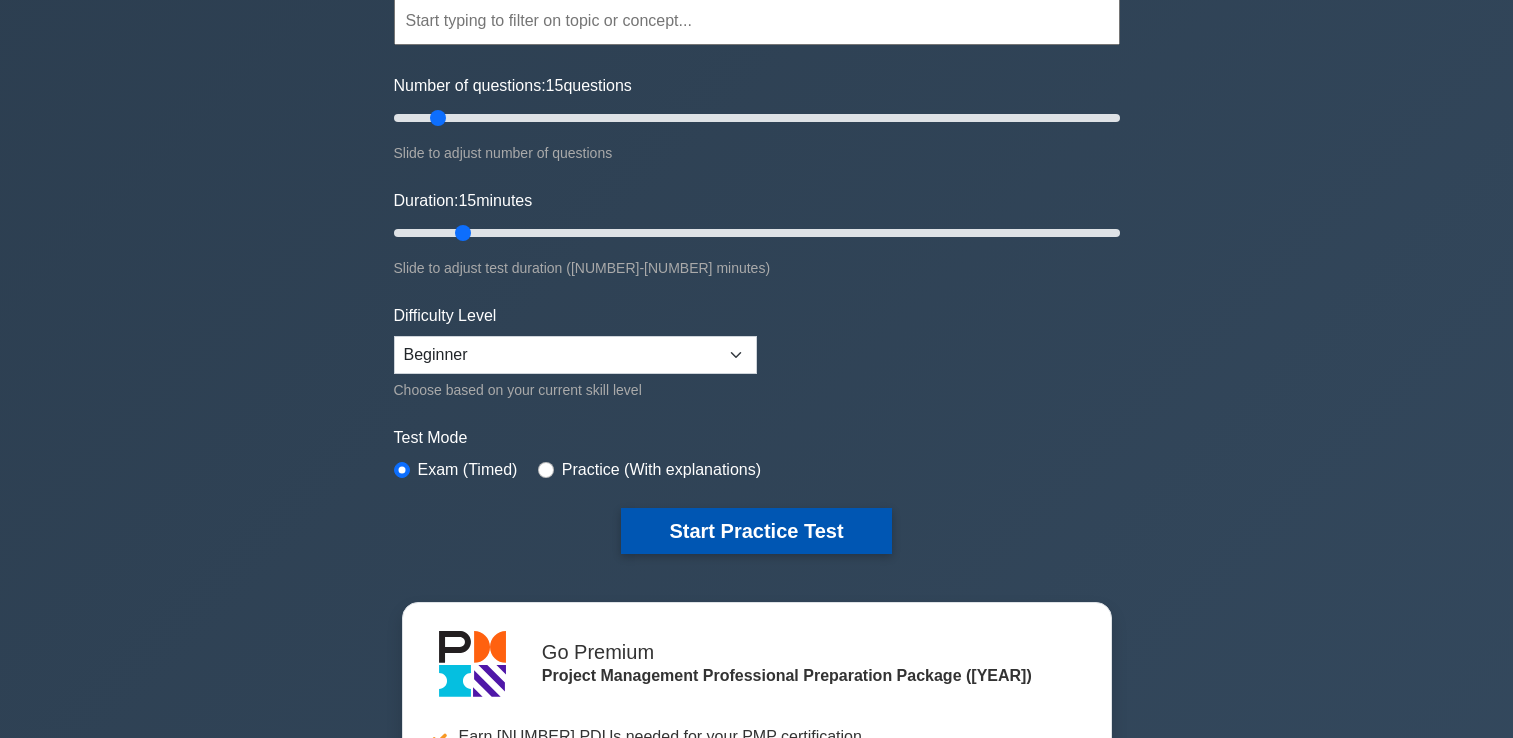 click on "Start Practice Test" at bounding box center (756, 531) 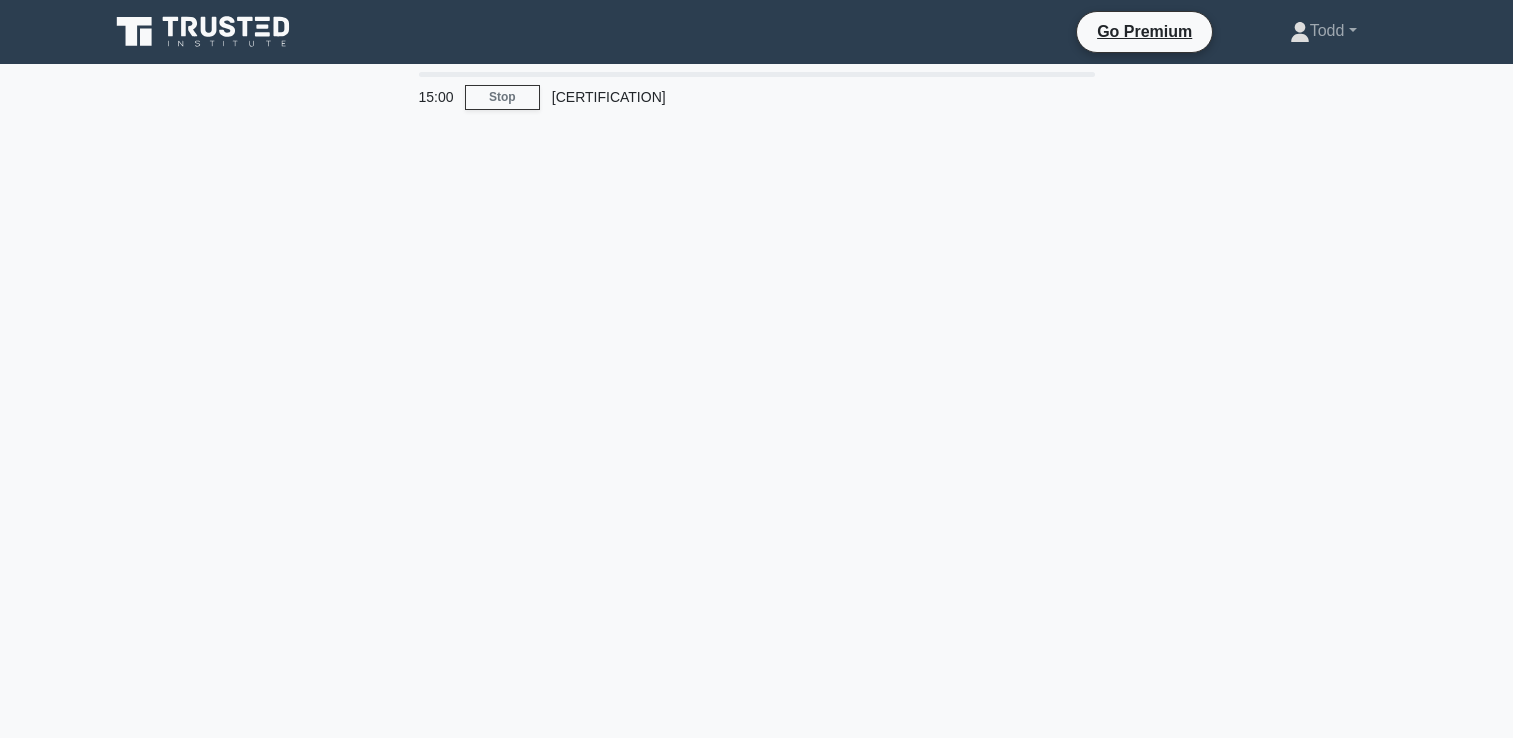 scroll, scrollTop: 0, scrollLeft: 0, axis: both 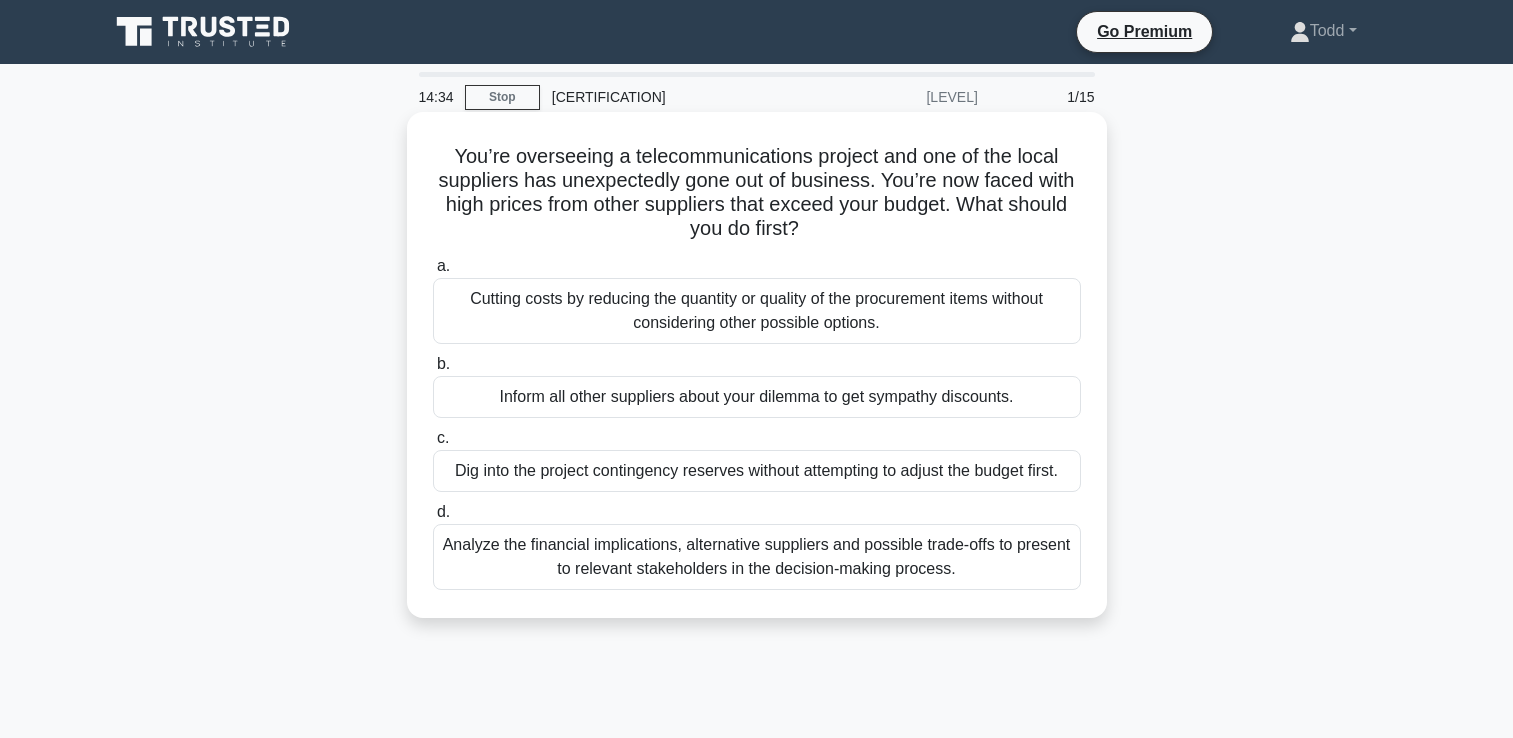 click on "Analyze the financial implications, alternative suppliers and possible trade-offs to present to relevant stakeholders in the decision-making process." at bounding box center (757, 557) 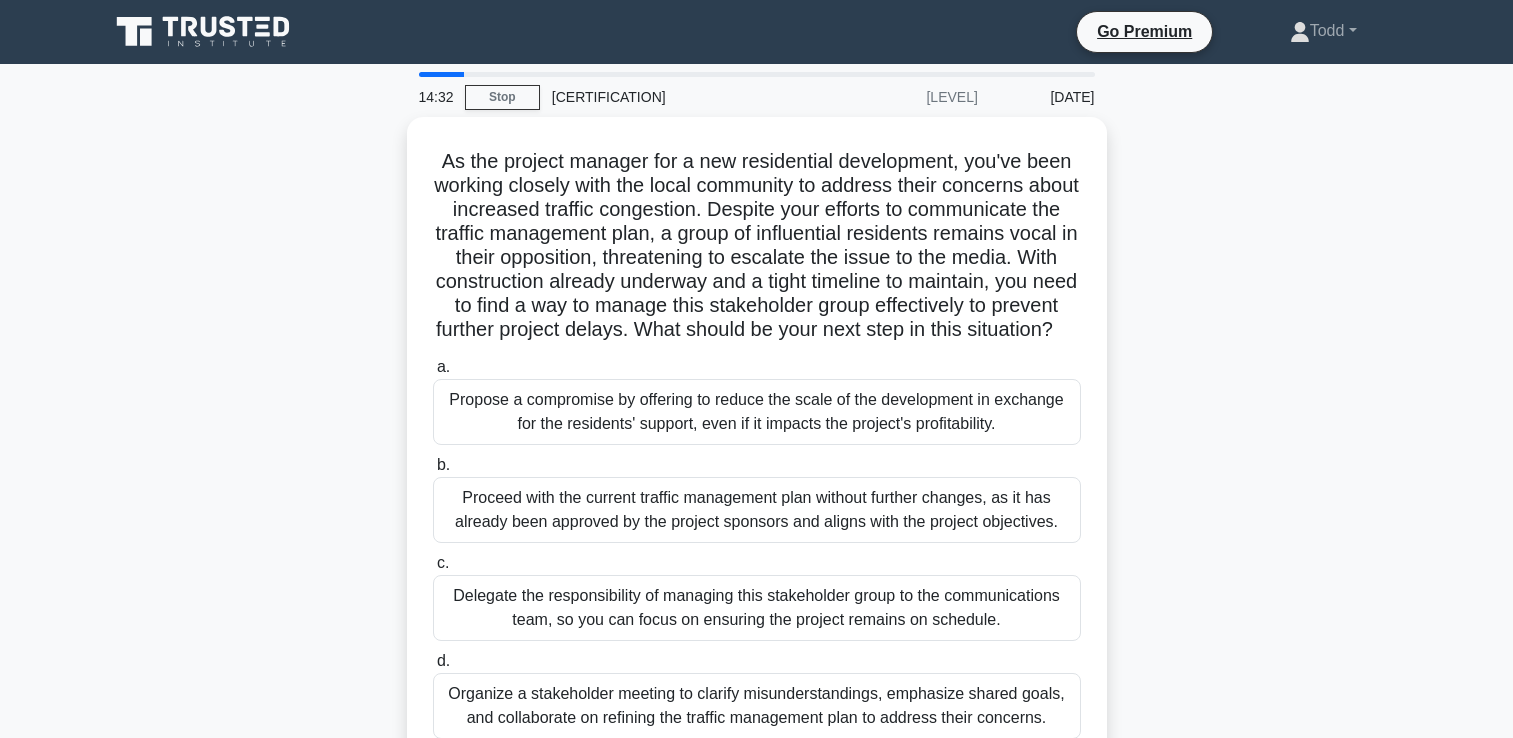 scroll, scrollTop: 99, scrollLeft: 0, axis: vertical 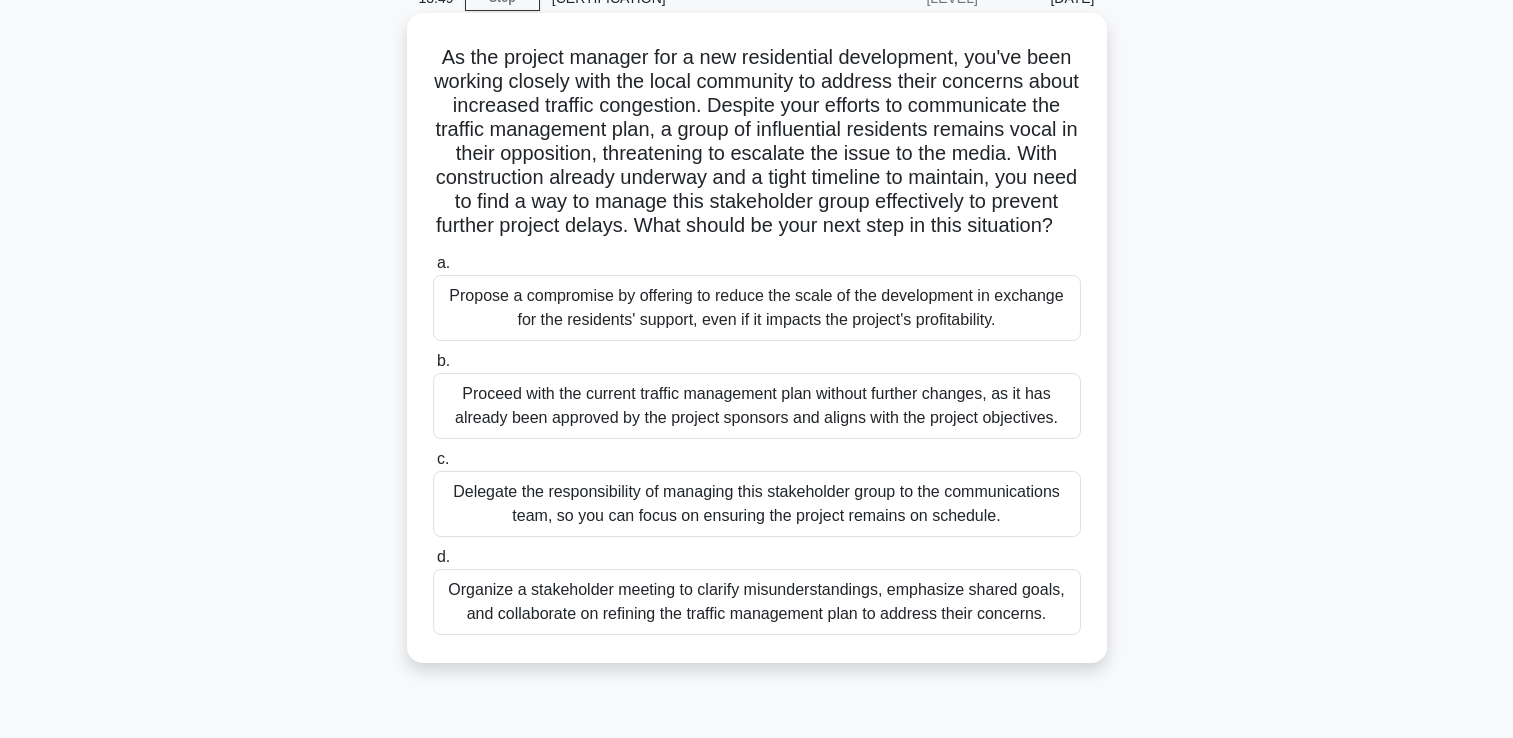 click on "Organize a stakeholder meeting to clarify misunderstandings, emphasize shared goals, and collaborate on refining the traffic management plan to address their concerns." at bounding box center [757, 602] 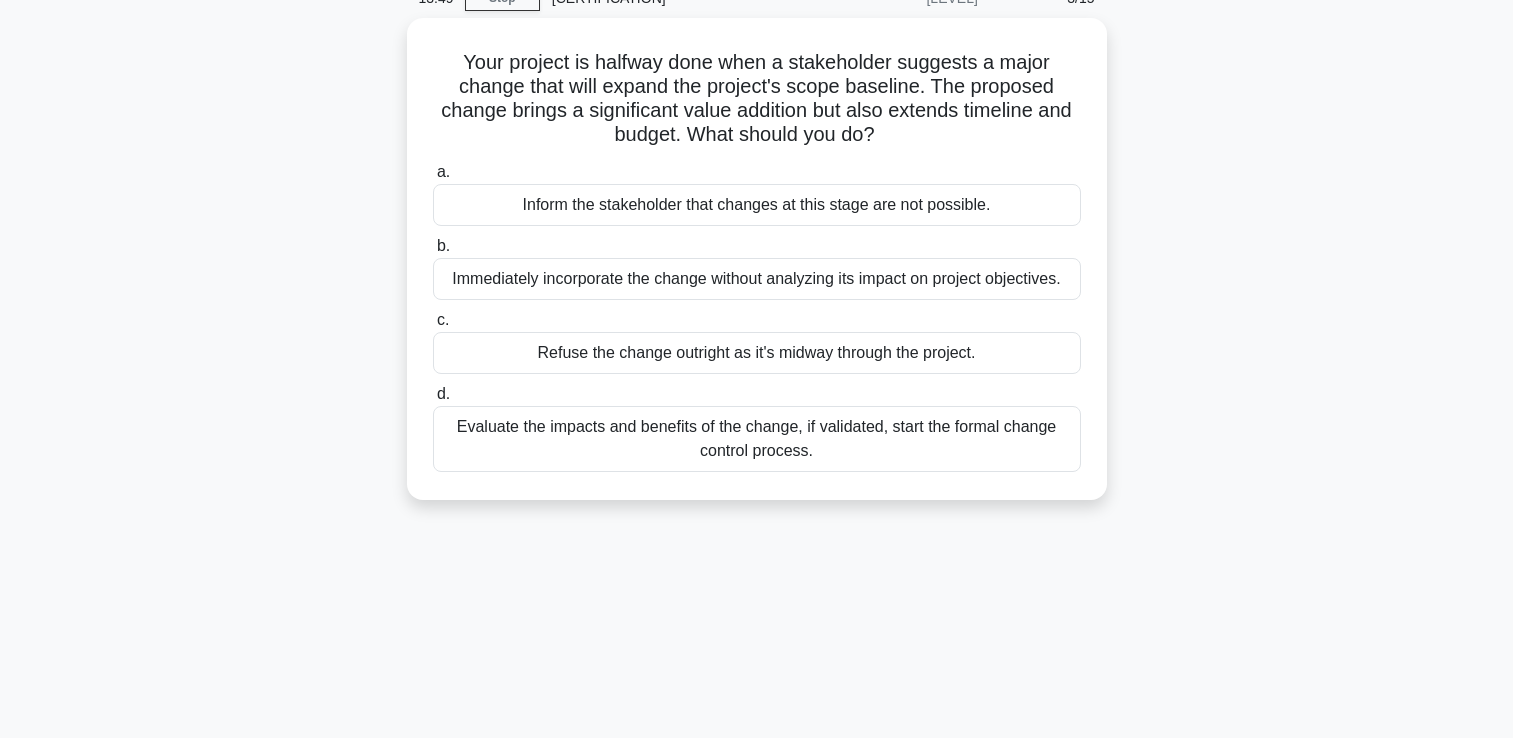 scroll, scrollTop: 0, scrollLeft: 0, axis: both 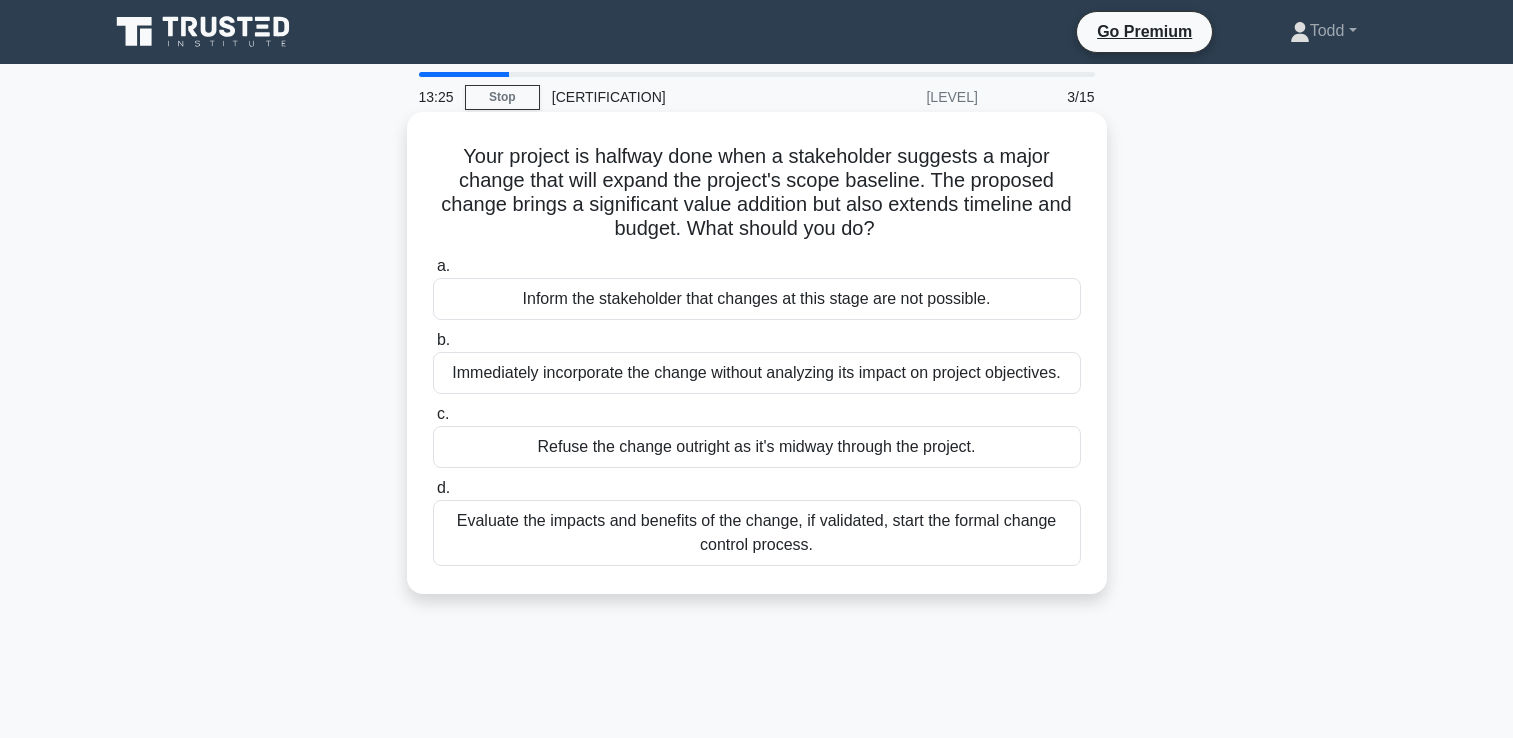 click on "Evaluate the impacts and benefits of the change, if validated, start the formal change control process." at bounding box center (757, 533) 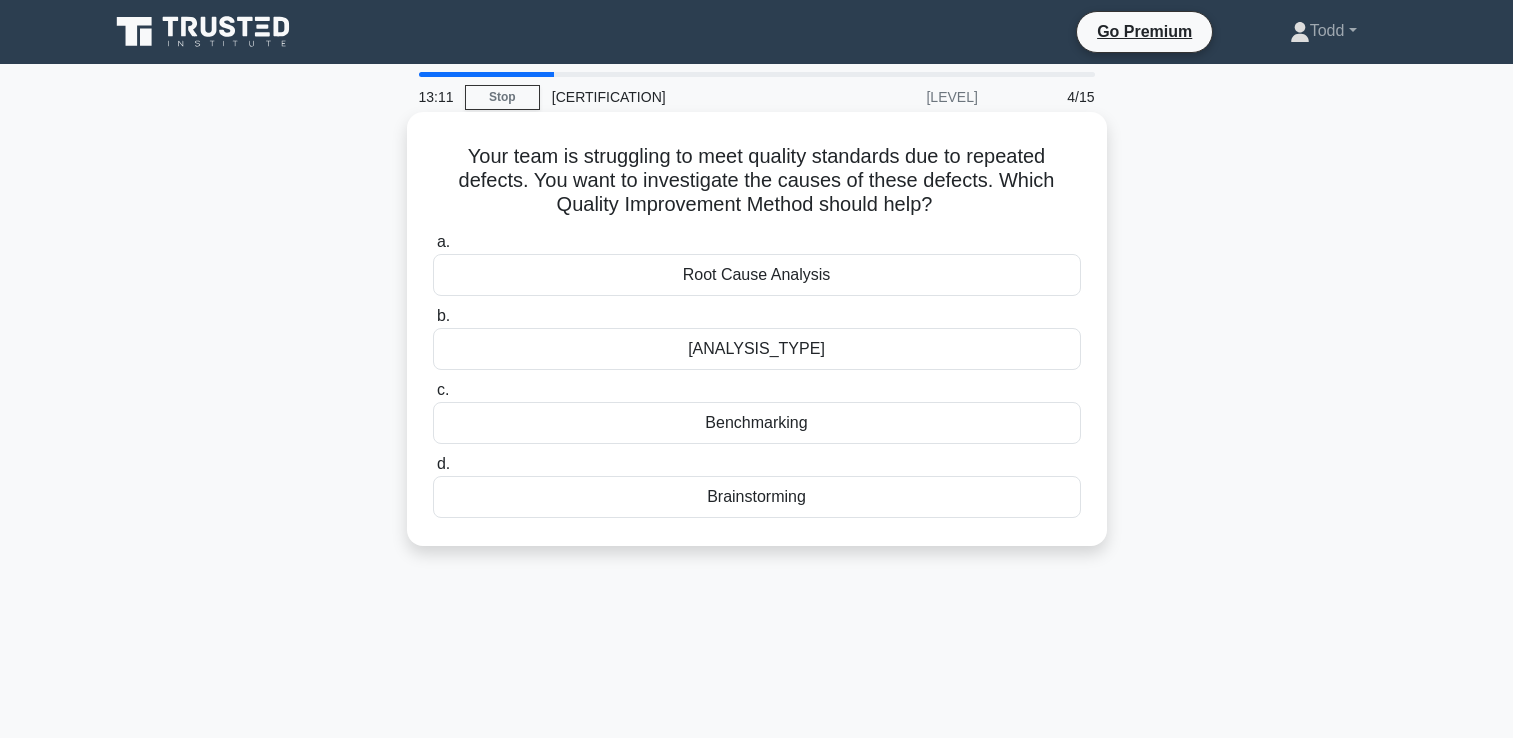 click on "Root Cause Analysis" at bounding box center (757, 275) 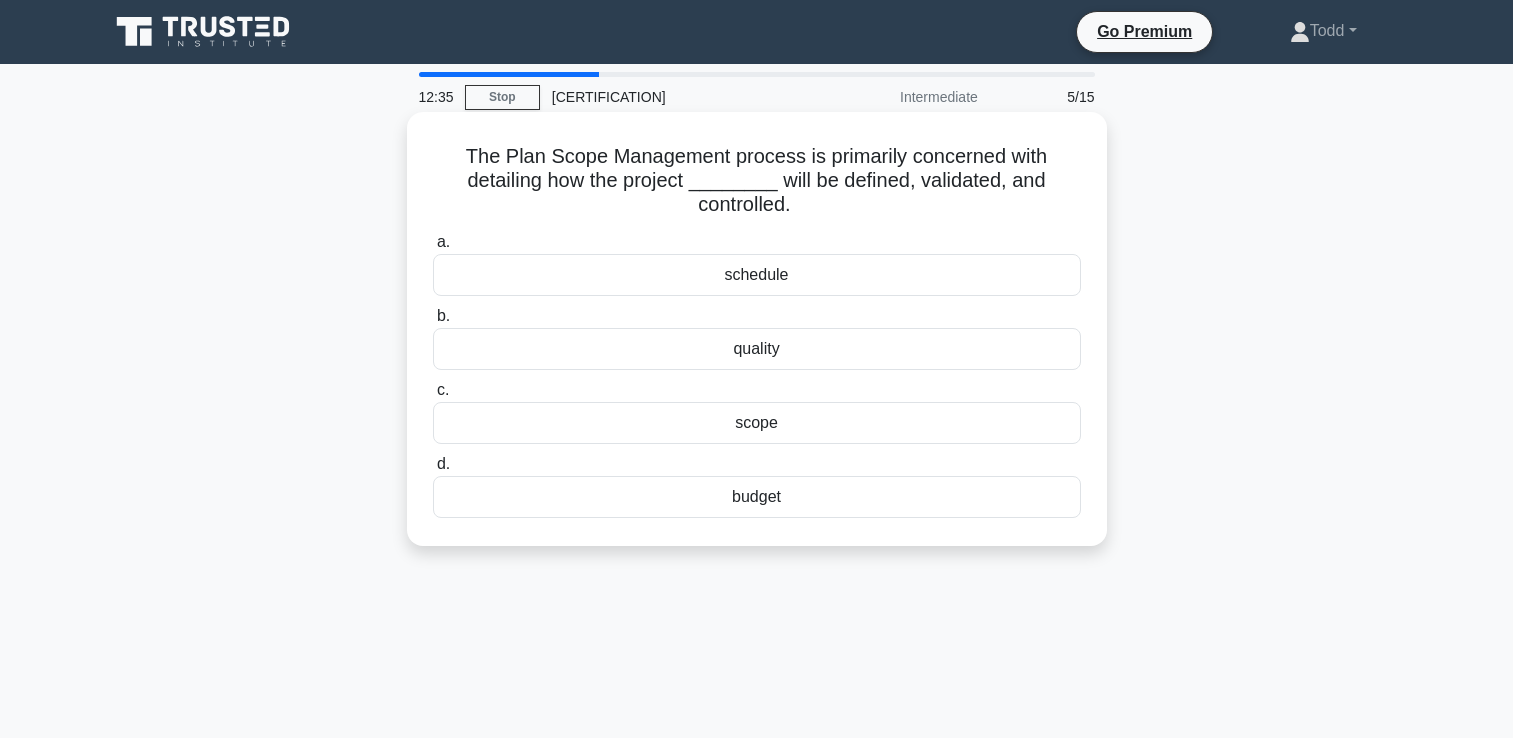 click on "scope" at bounding box center (757, 423) 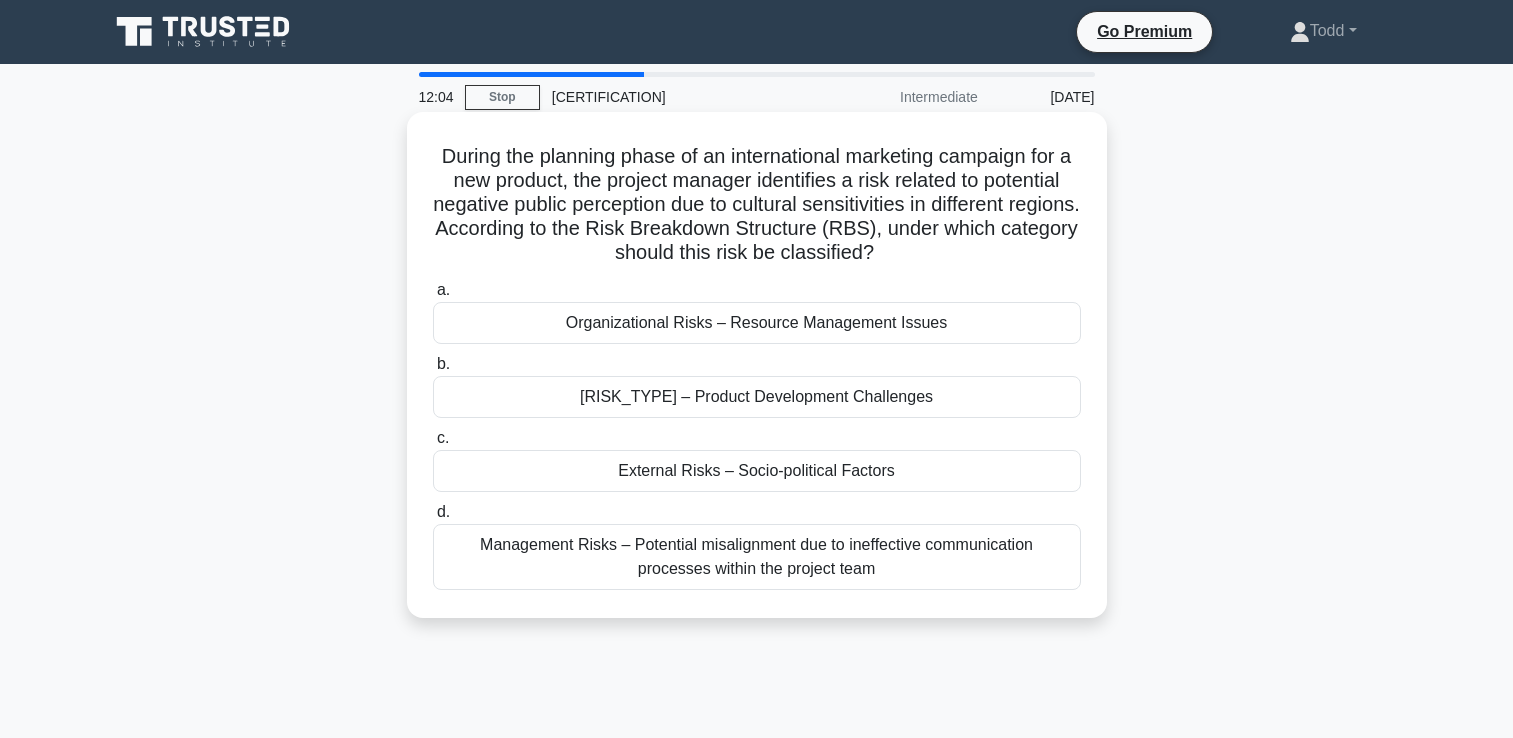click on "External Risks – Socio-political Factors" at bounding box center [757, 471] 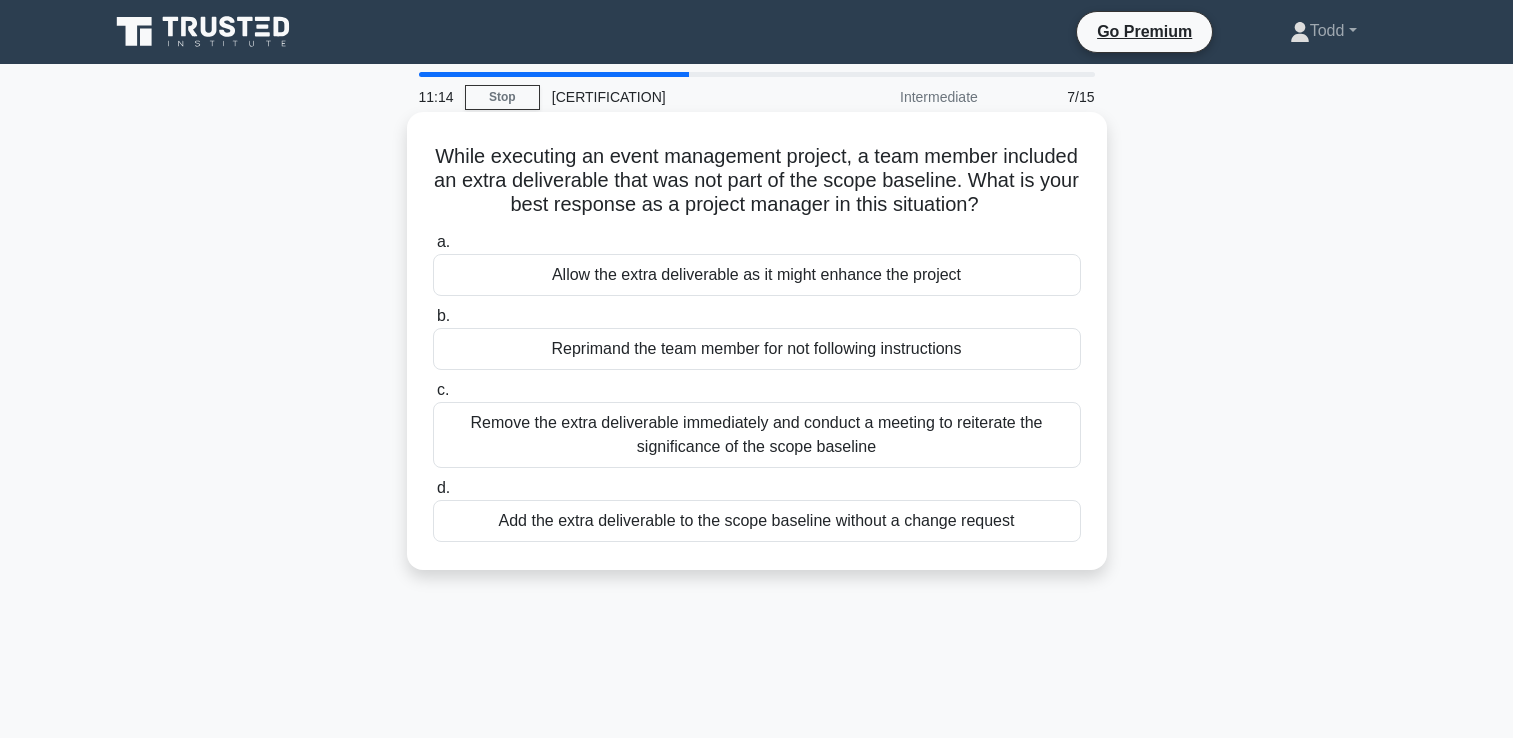 click on "Remove the extra deliverable immediately and conduct a meeting to reiterate the significance of the scope baseline" at bounding box center (757, 435) 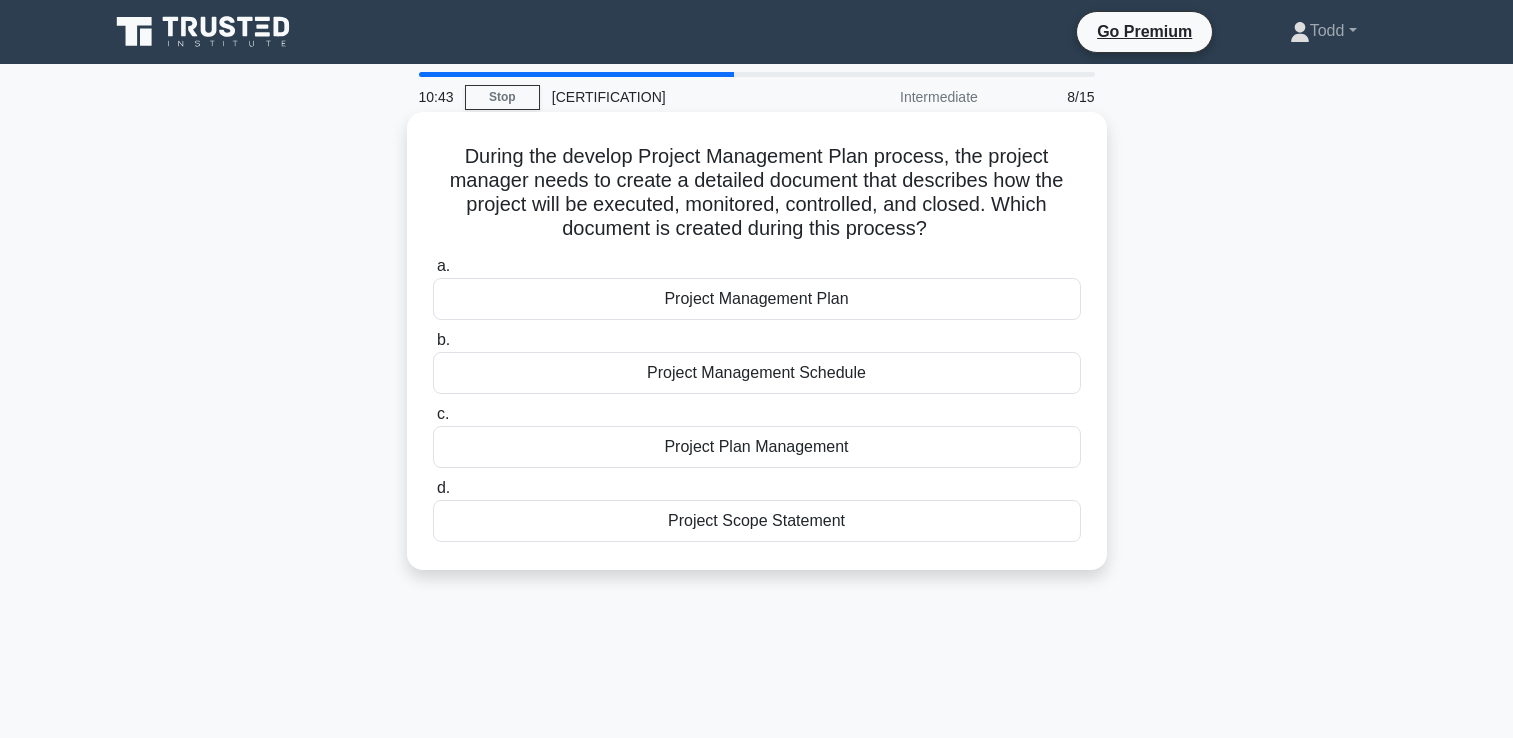 click on "Project Management Plan" at bounding box center [757, 299] 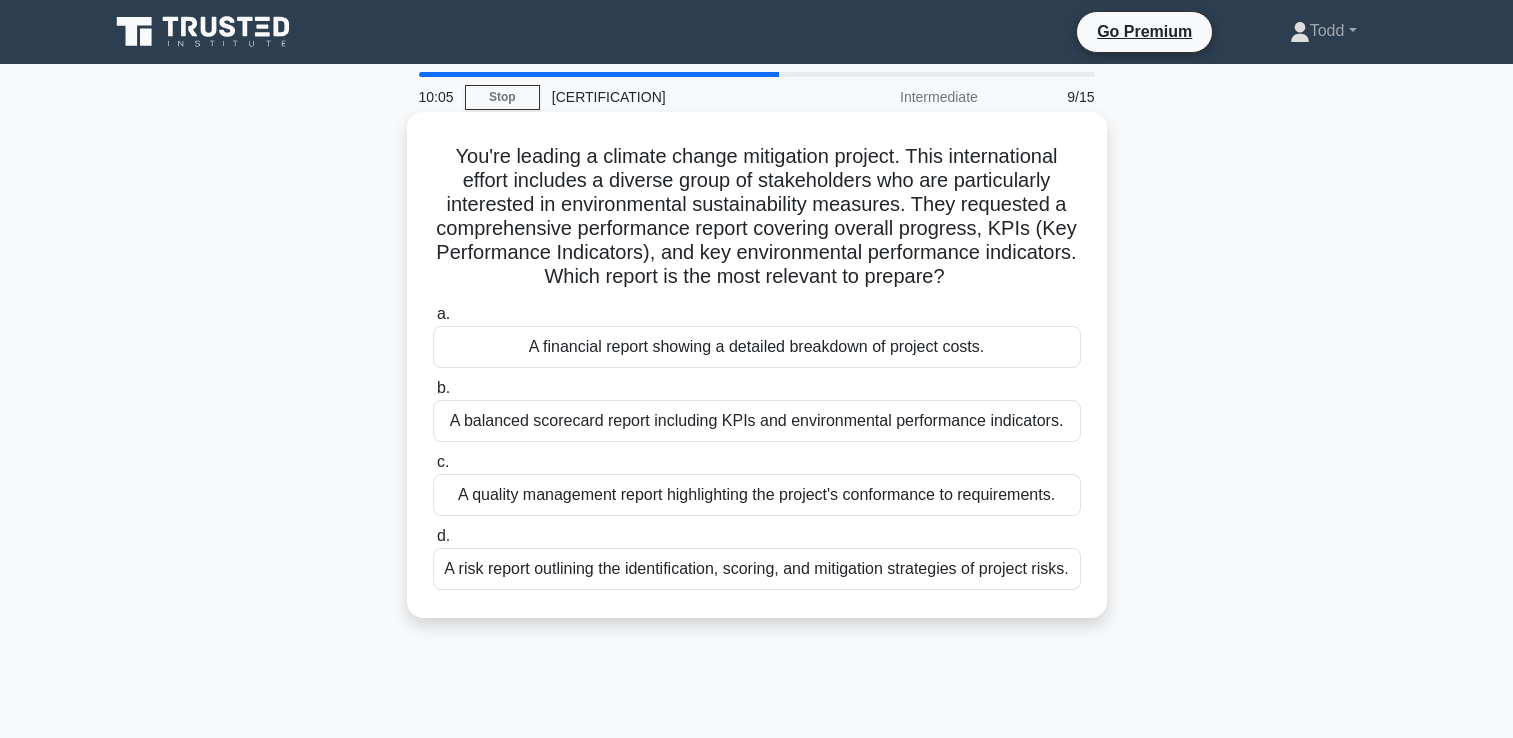 click on "A balanced scorecard report including KPIs and environmental performance indicators." at bounding box center [757, 421] 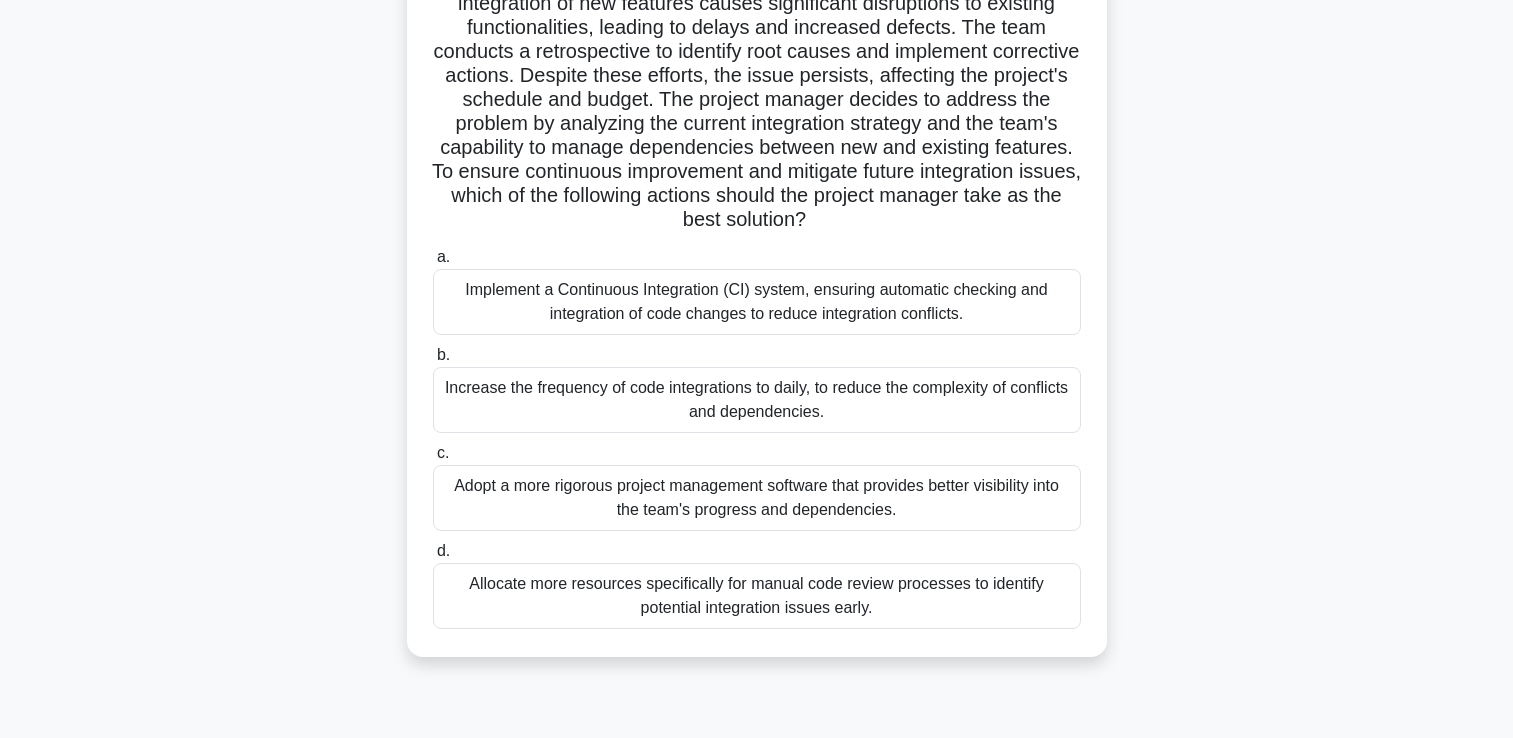 scroll, scrollTop: 199, scrollLeft: 0, axis: vertical 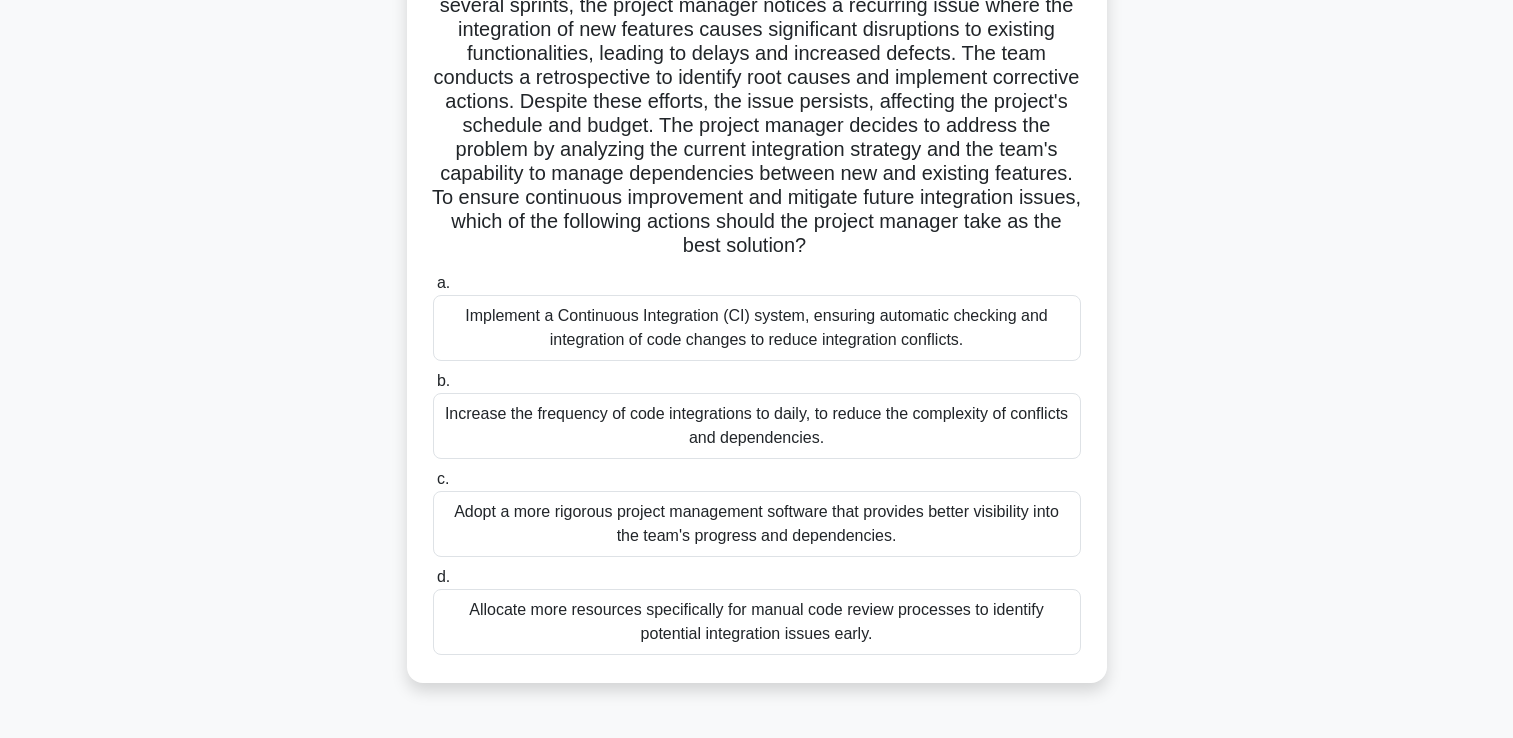 click on "Implement a Continuous Integration (CI) system, ensuring automatic checking and integration of code changes to reduce integration conflicts." at bounding box center (757, 328) 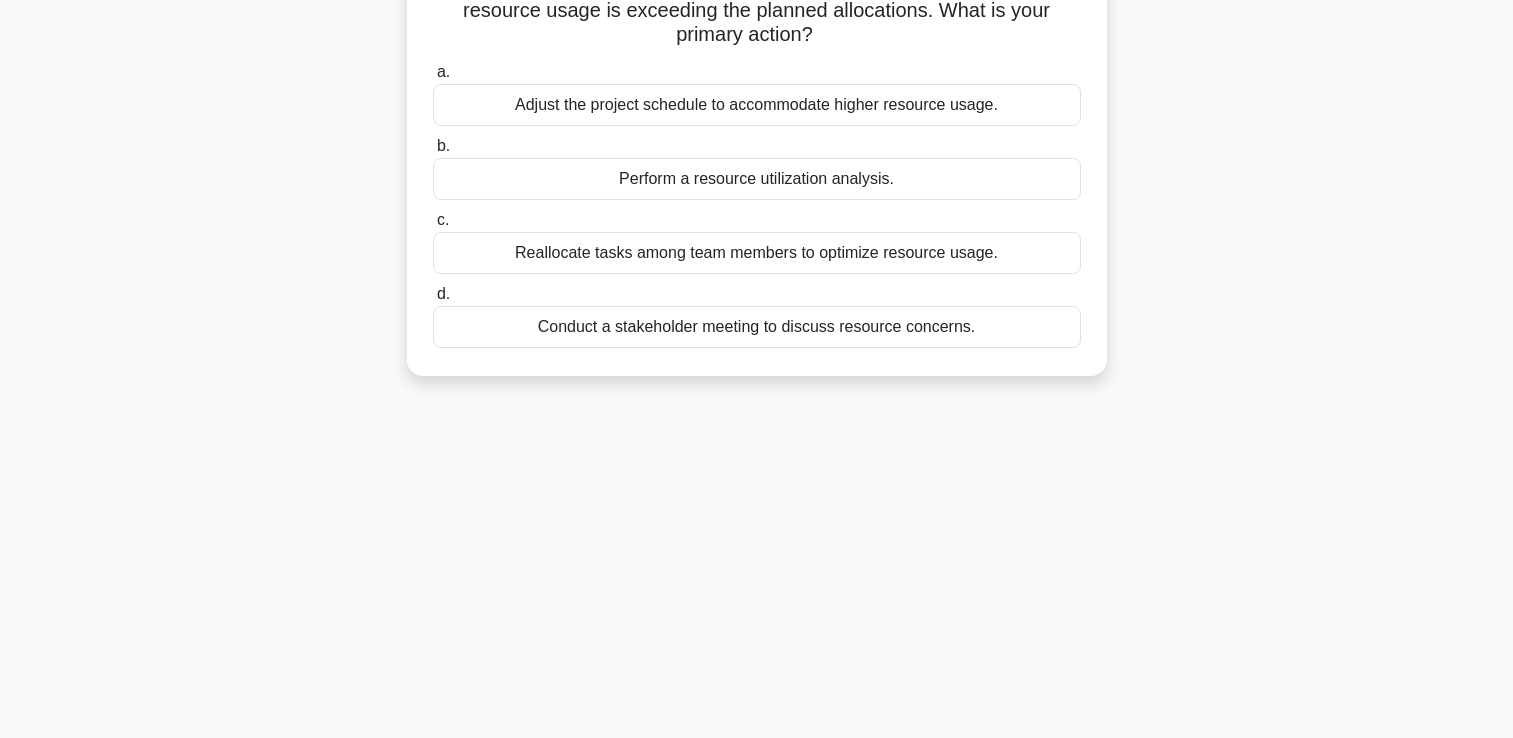 scroll, scrollTop: 0, scrollLeft: 0, axis: both 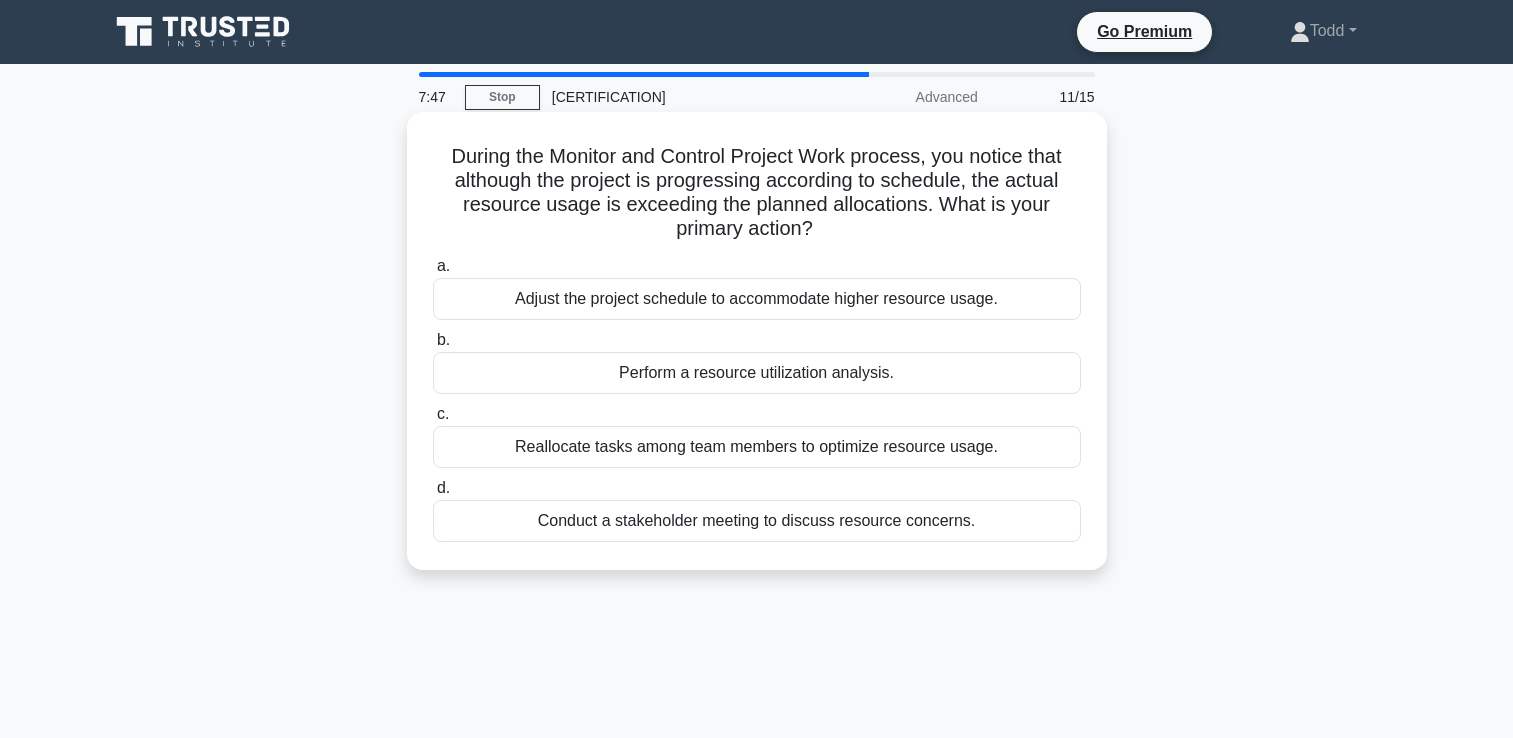 click on "Perform a resource utilization analysis." at bounding box center [757, 373] 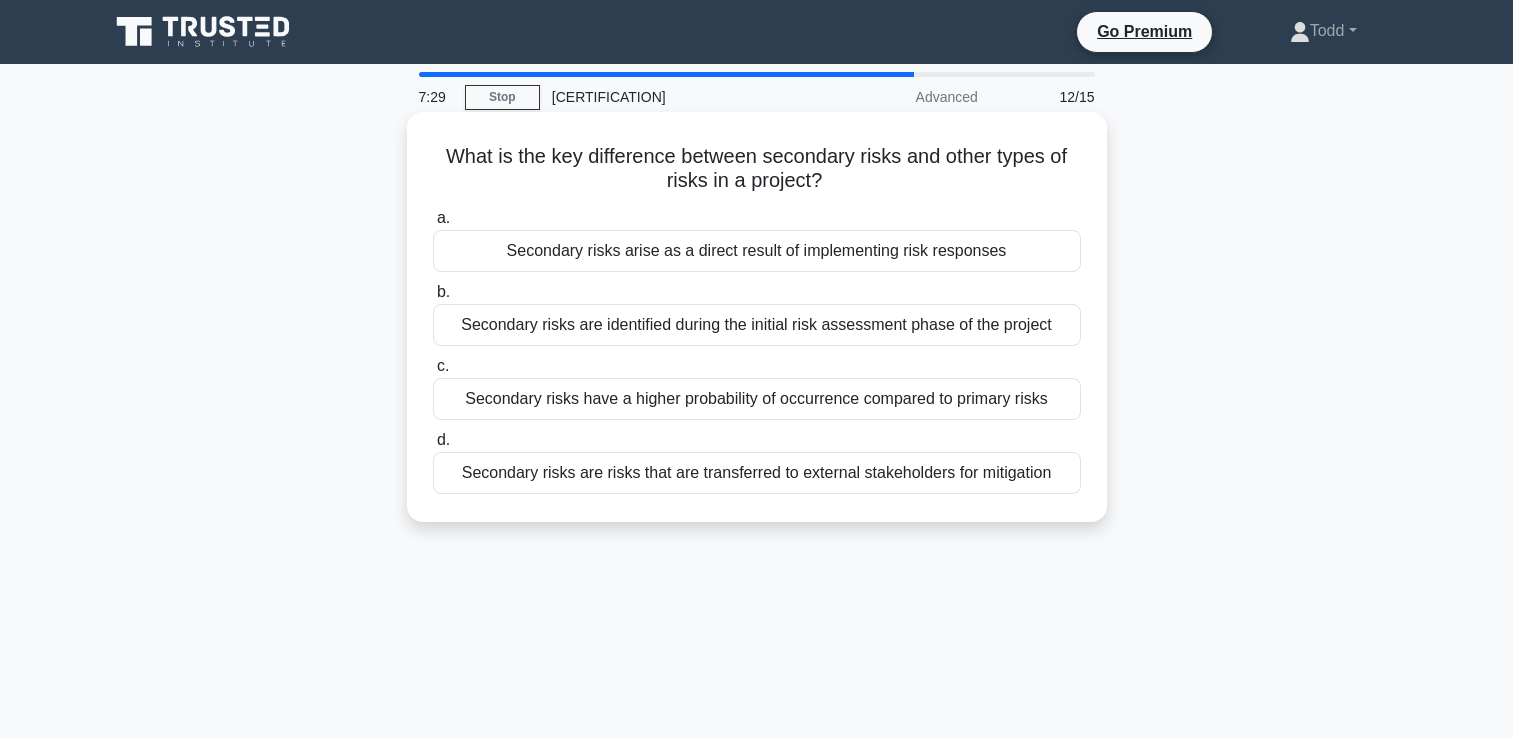 click on "Secondary risks arise as a direct result of implementing risk responses" at bounding box center (757, 251) 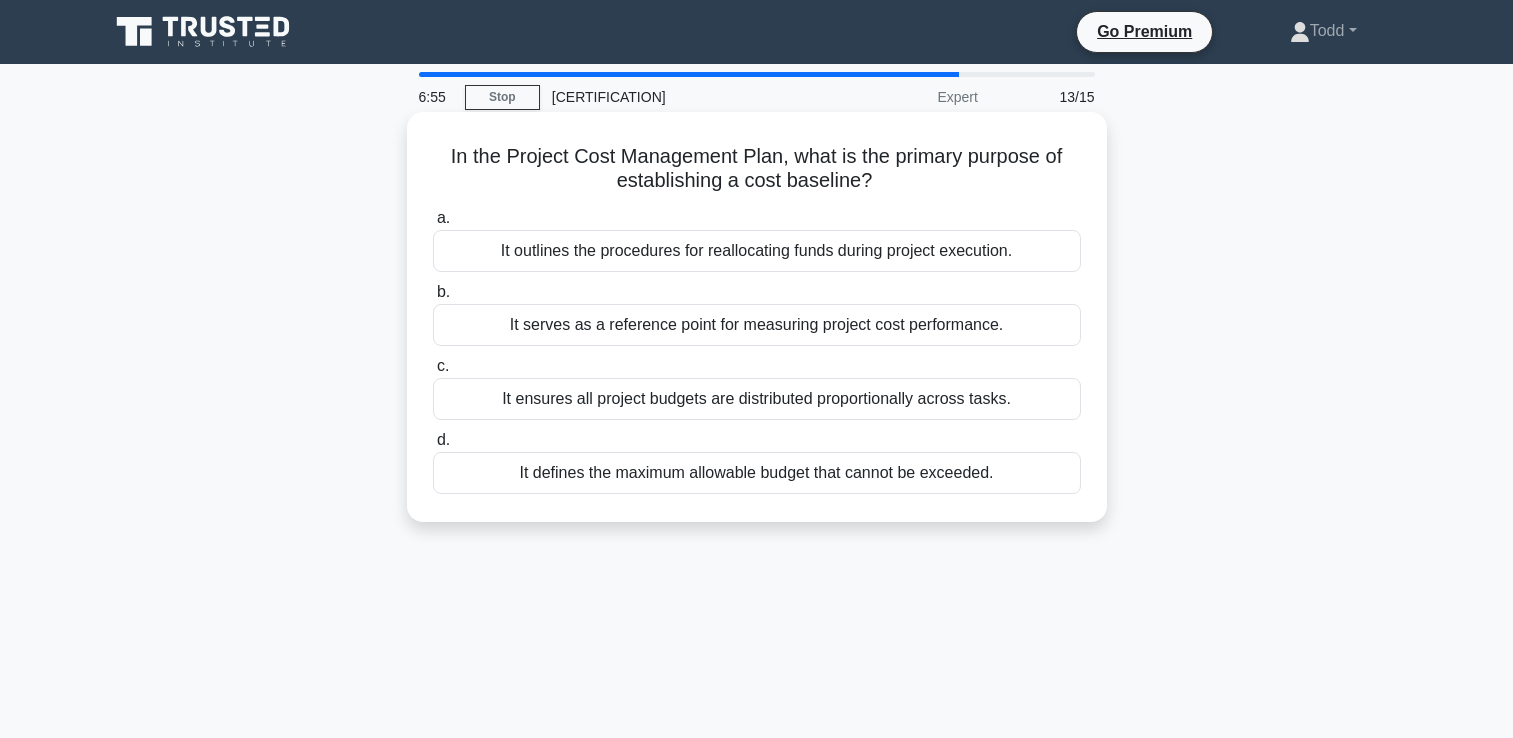 click on "It serves as a reference point for measuring project cost performance." at bounding box center (757, 325) 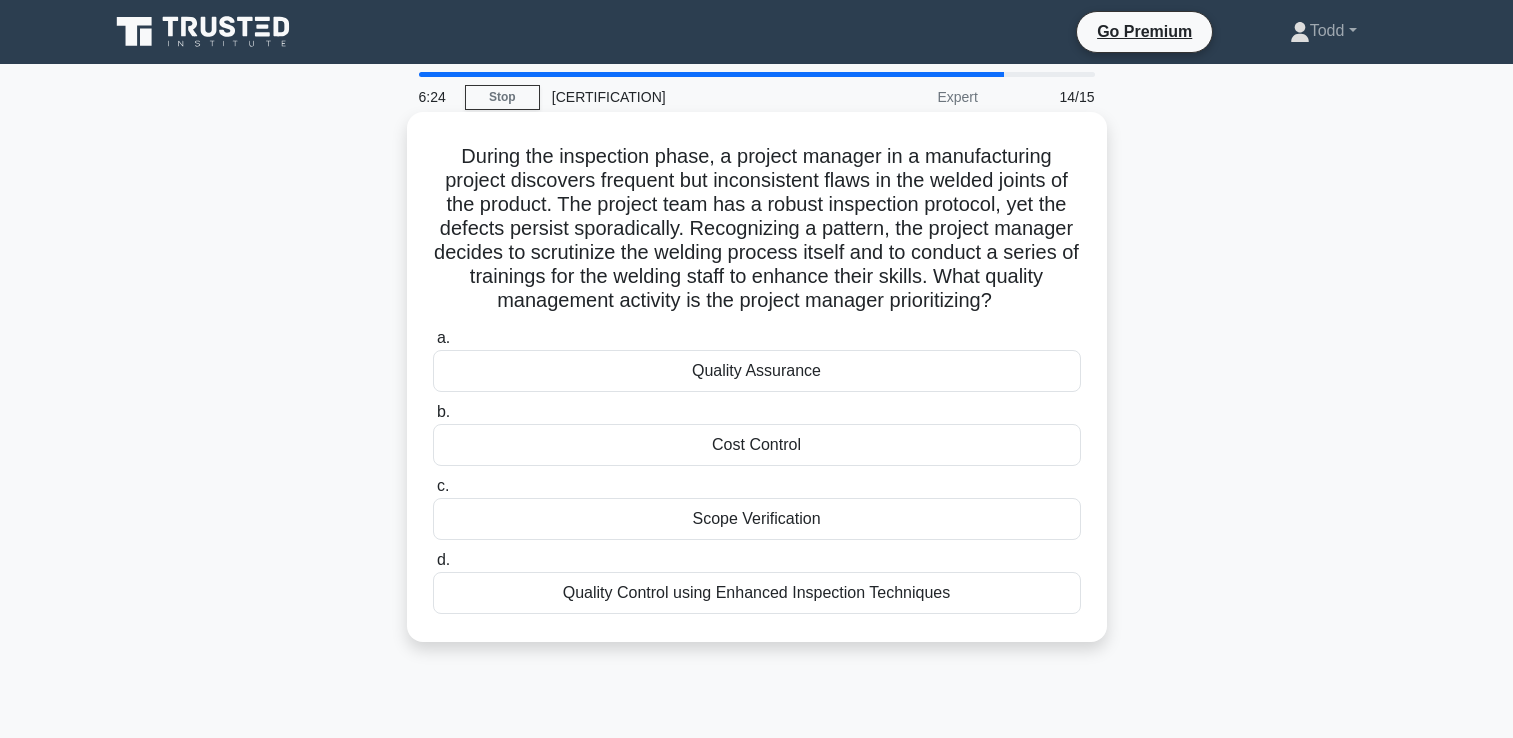 click on "Quality Control using Enhanced Inspection Techniques" at bounding box center (757, 593) 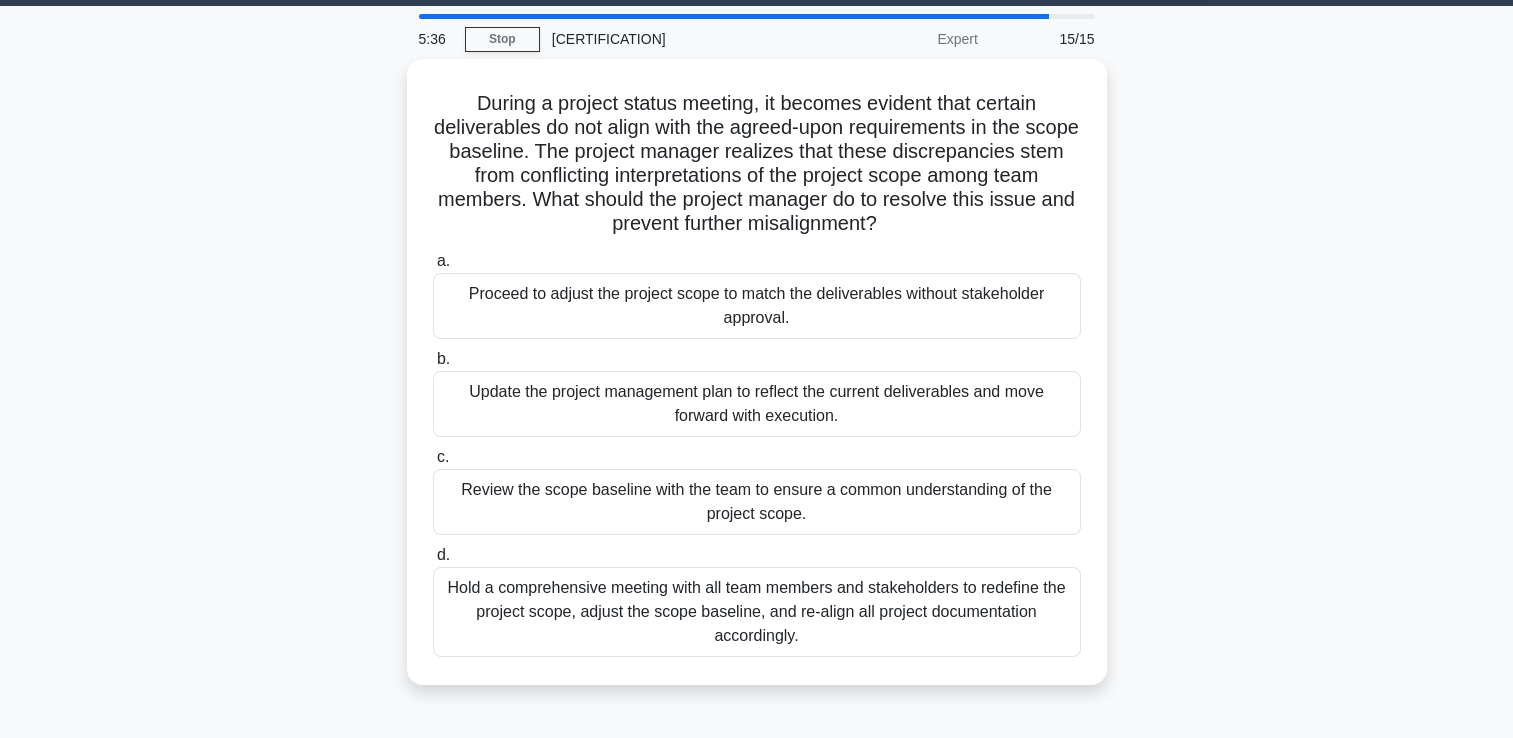 scroll, scrollTop: 99, scrollLeft: 0, axis: vertical 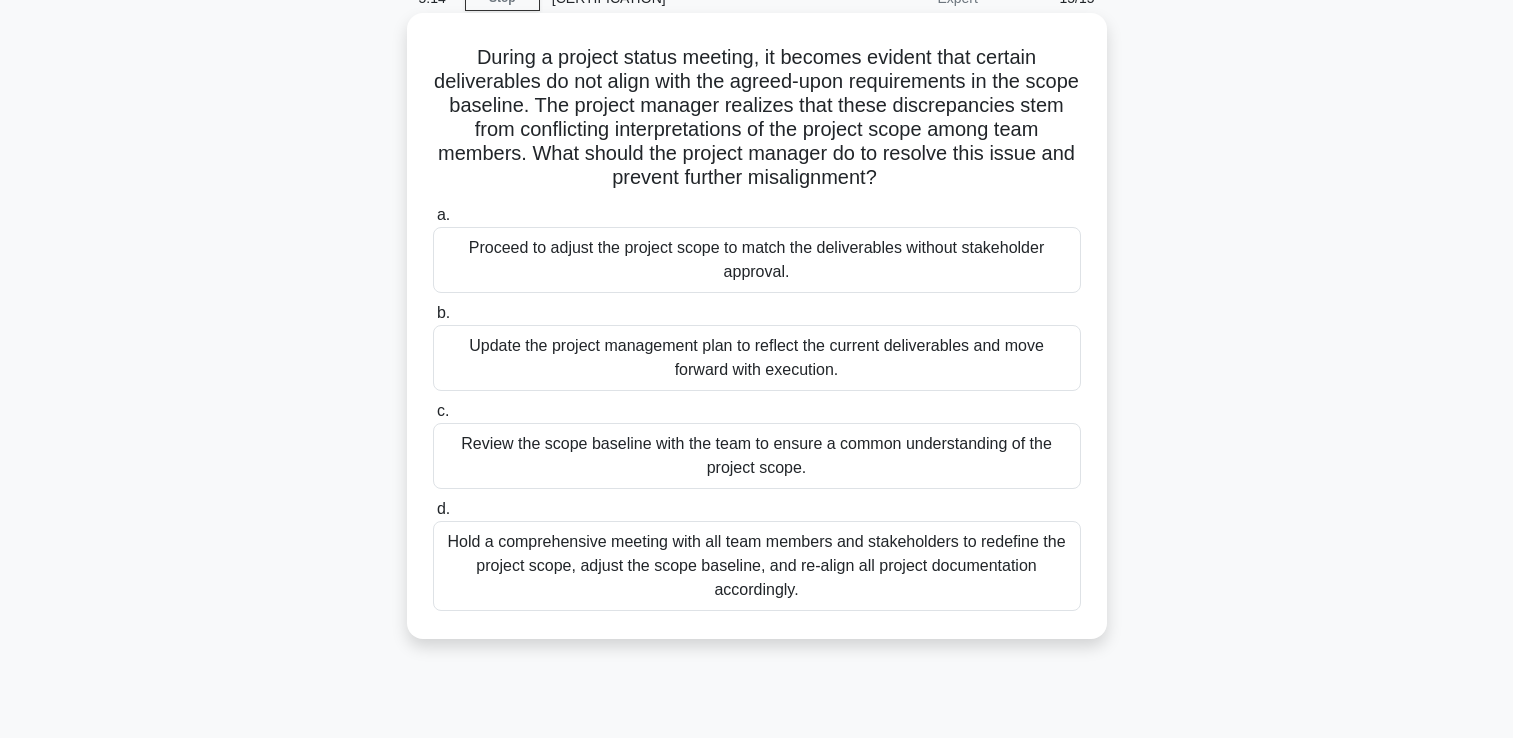 click on "Review the scope baseline with the team to ensure a common understanding of the project scope." at bounding box center (757, 456) 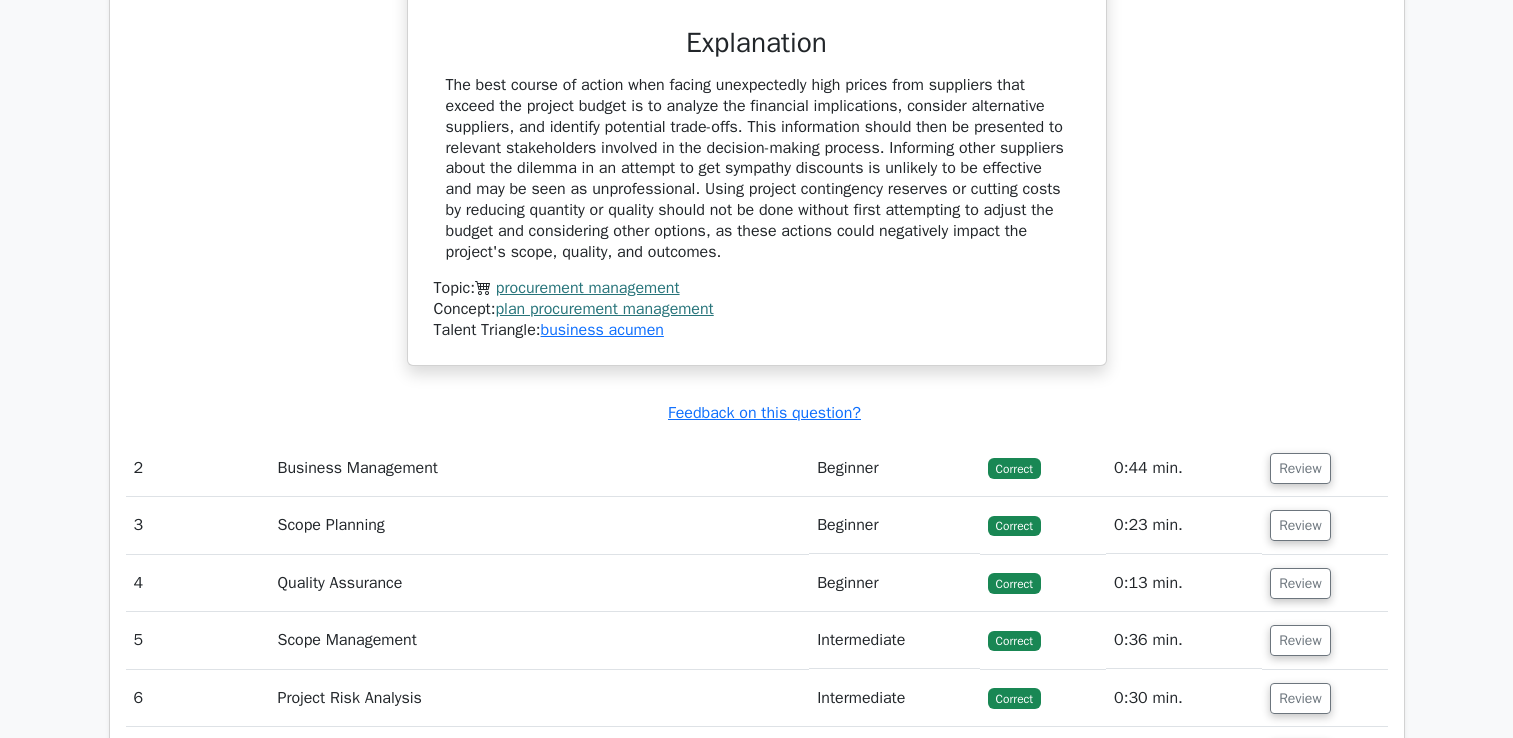 scroll, scrollTop: 1785, scrollLeft: 0, axis: vertical 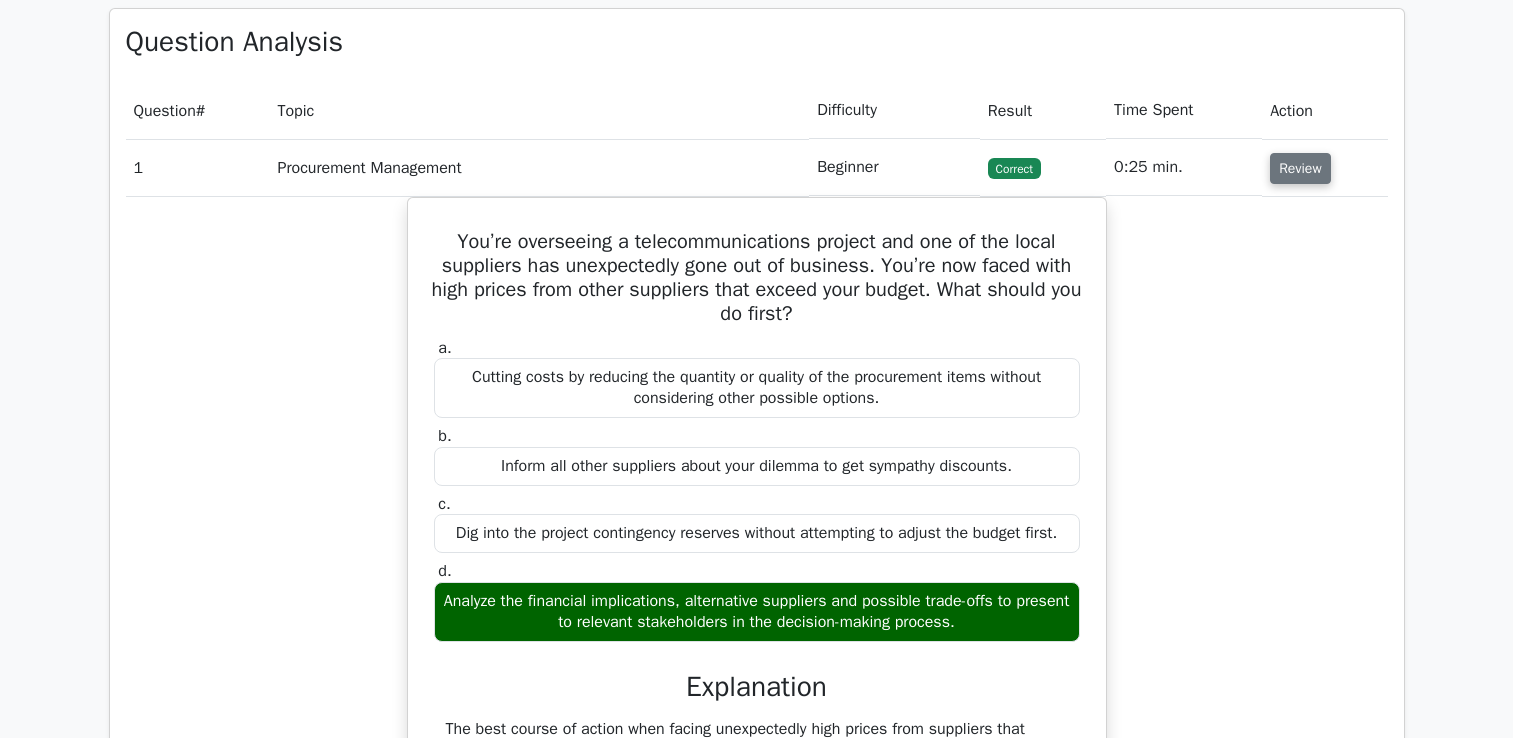 click on "Review" at bounding box center [1300, 168] 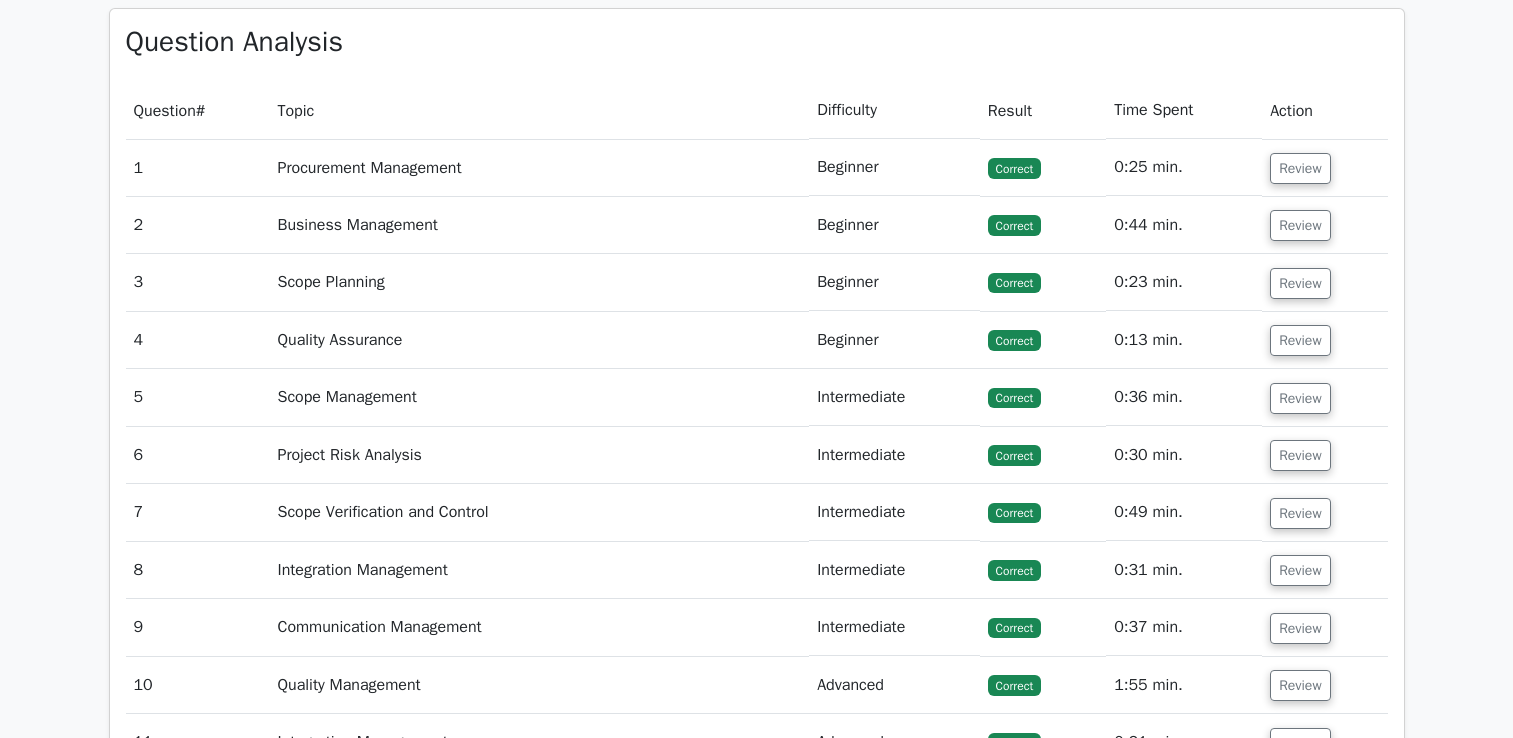 scroll, scrollTop: 2206, scrollLeft: 0, axis: vertical 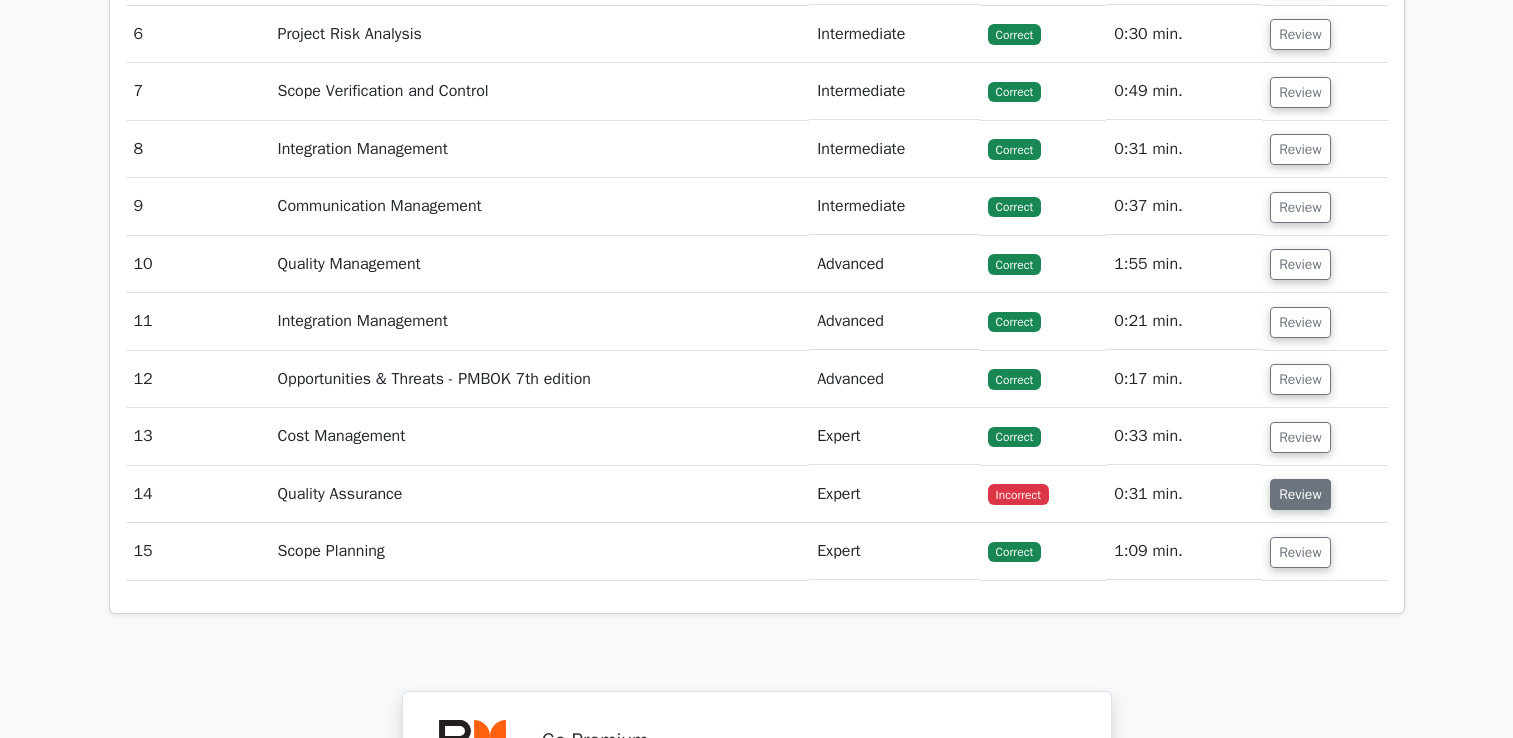 click on "Review" at bounding box center (1300, 494) 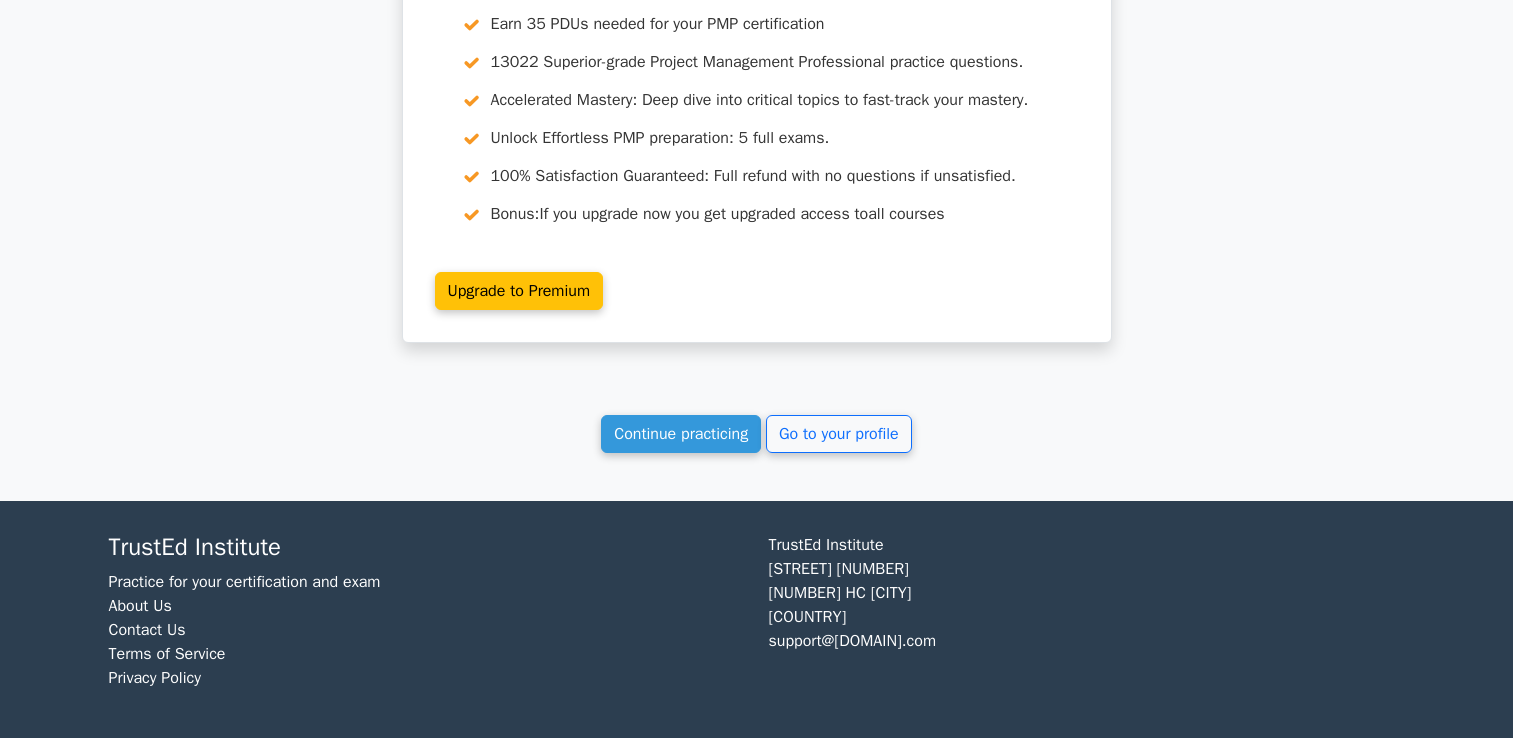 scroll, scrollTop: 4318, scrollLeft: 0, axis: vertical 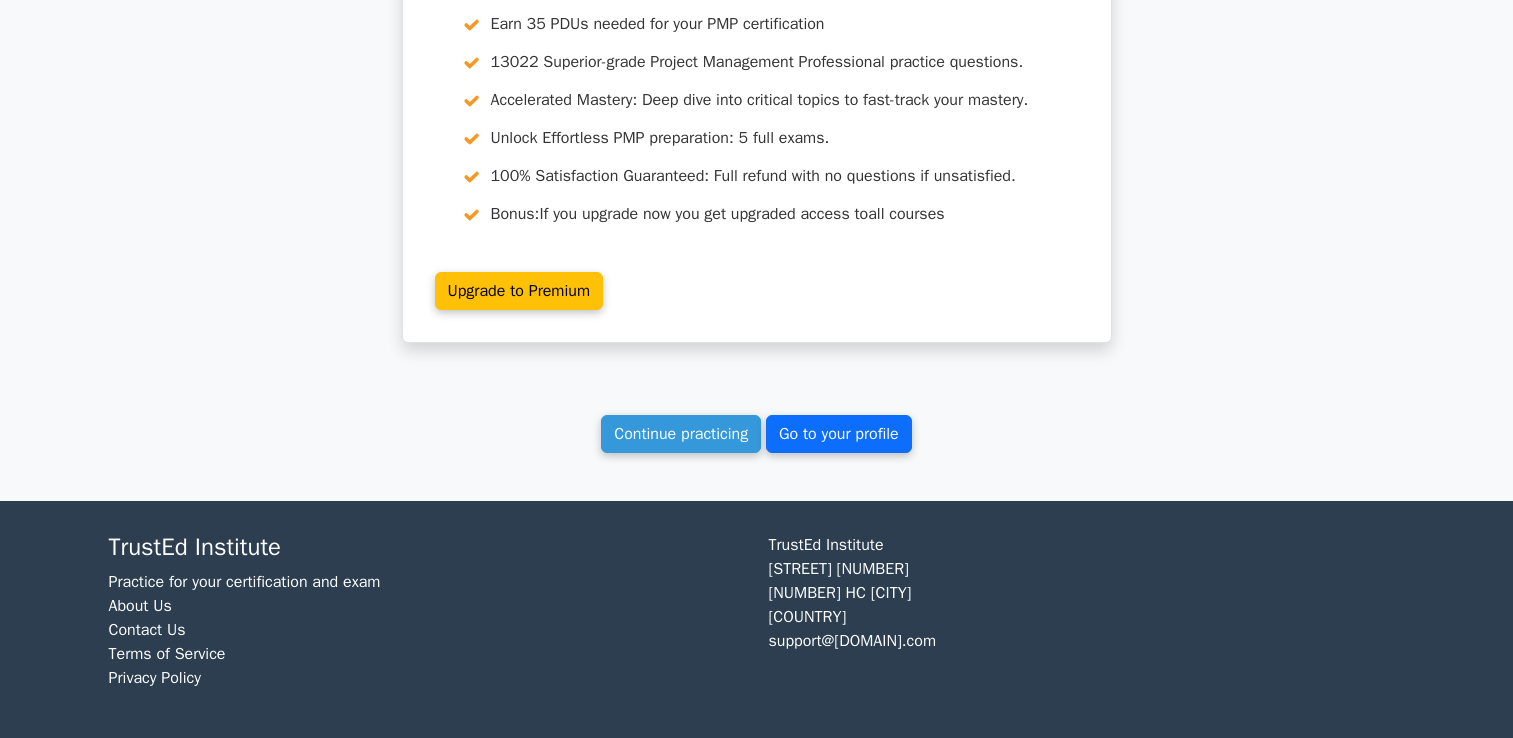 click on "Go to your profile" at bounding box center [839, 434] 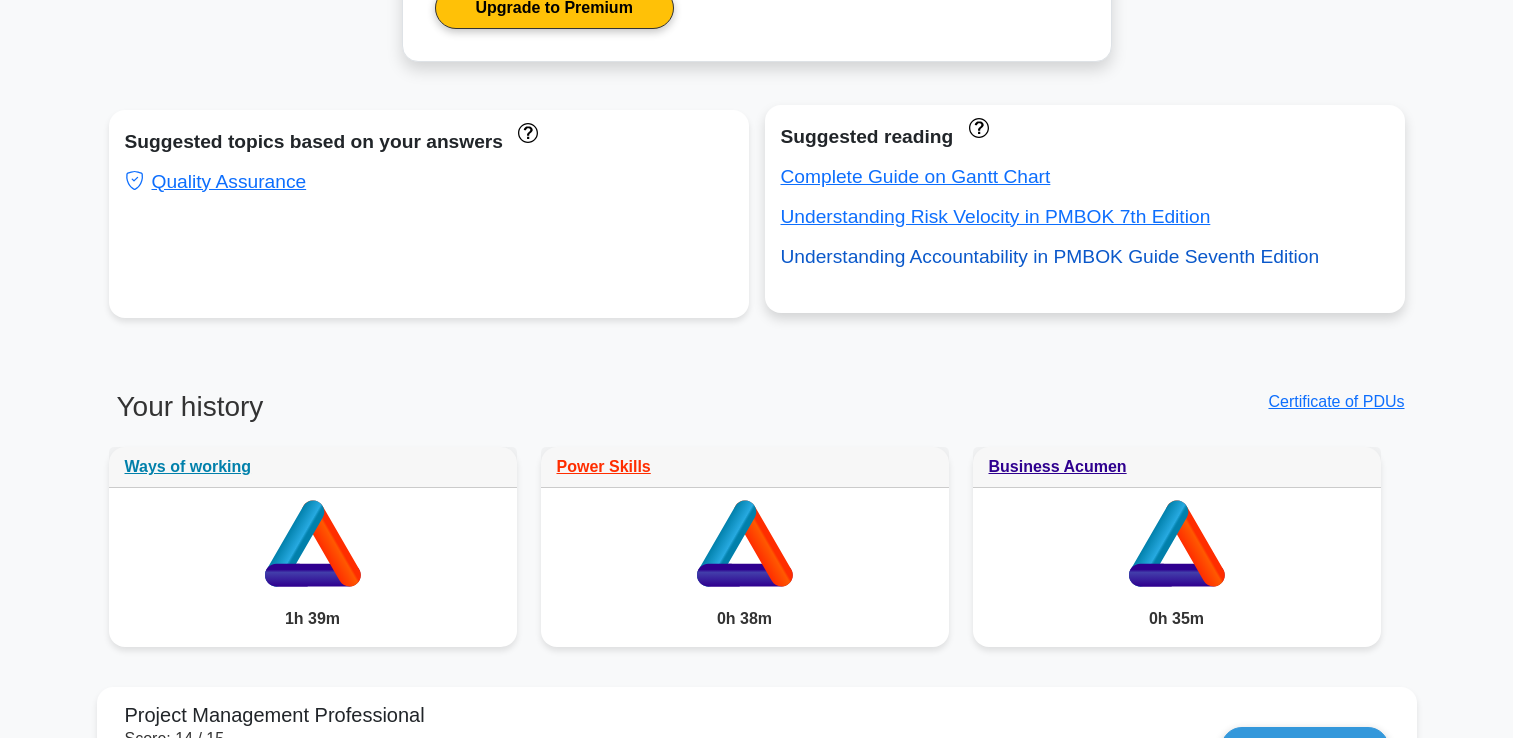 scroll, scrollTop: 1000, scrollLeft: 0, axis: vertical 